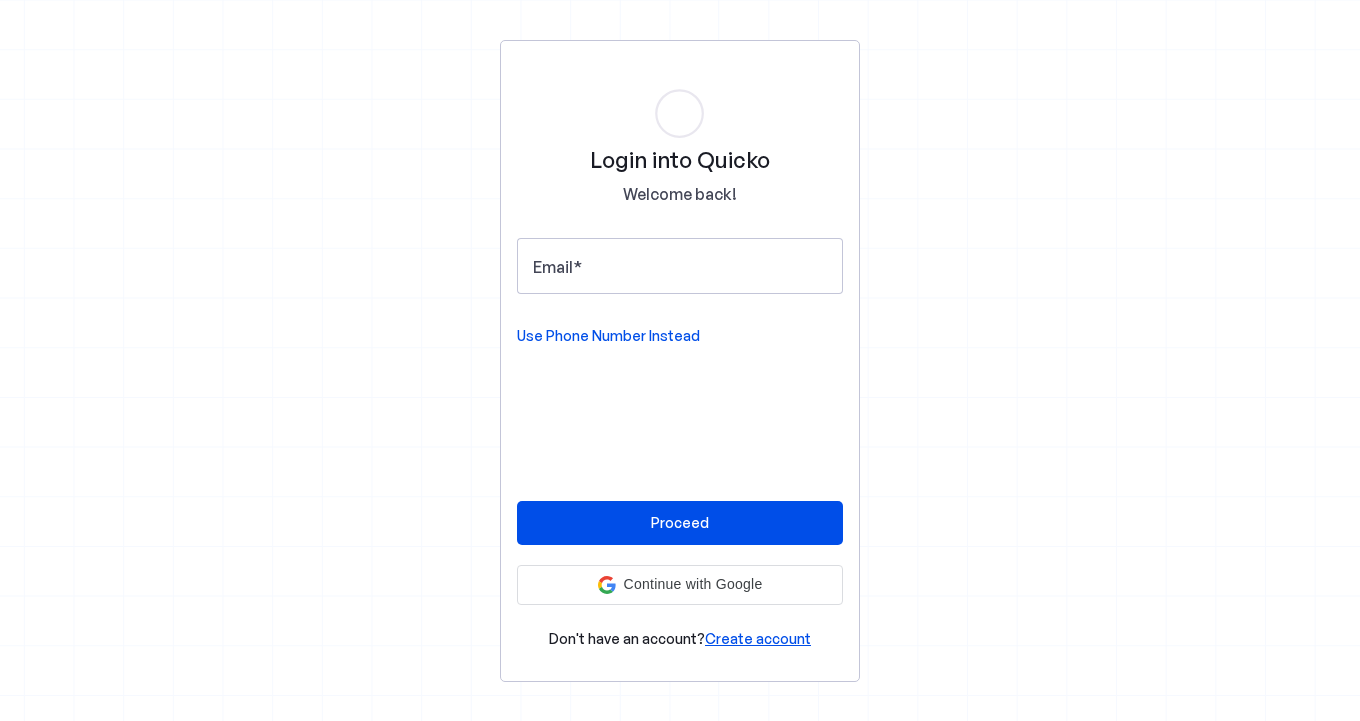 scroll, scrollTop: 0, scrollLeft: 0, axis: both 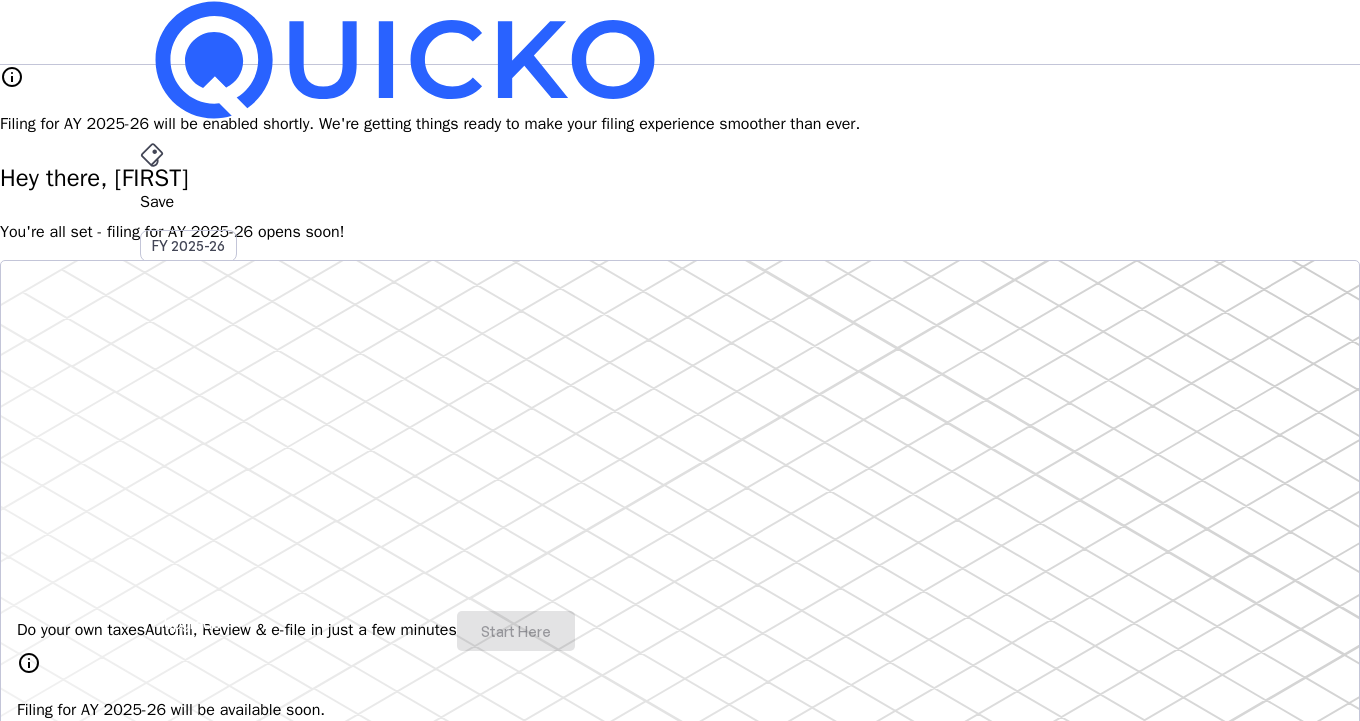 click on "Filing for AY 2025-26 will be enabled shortly. We're getting things ready to make your filing experience smoother than ever." at bounding box center (680, 124) 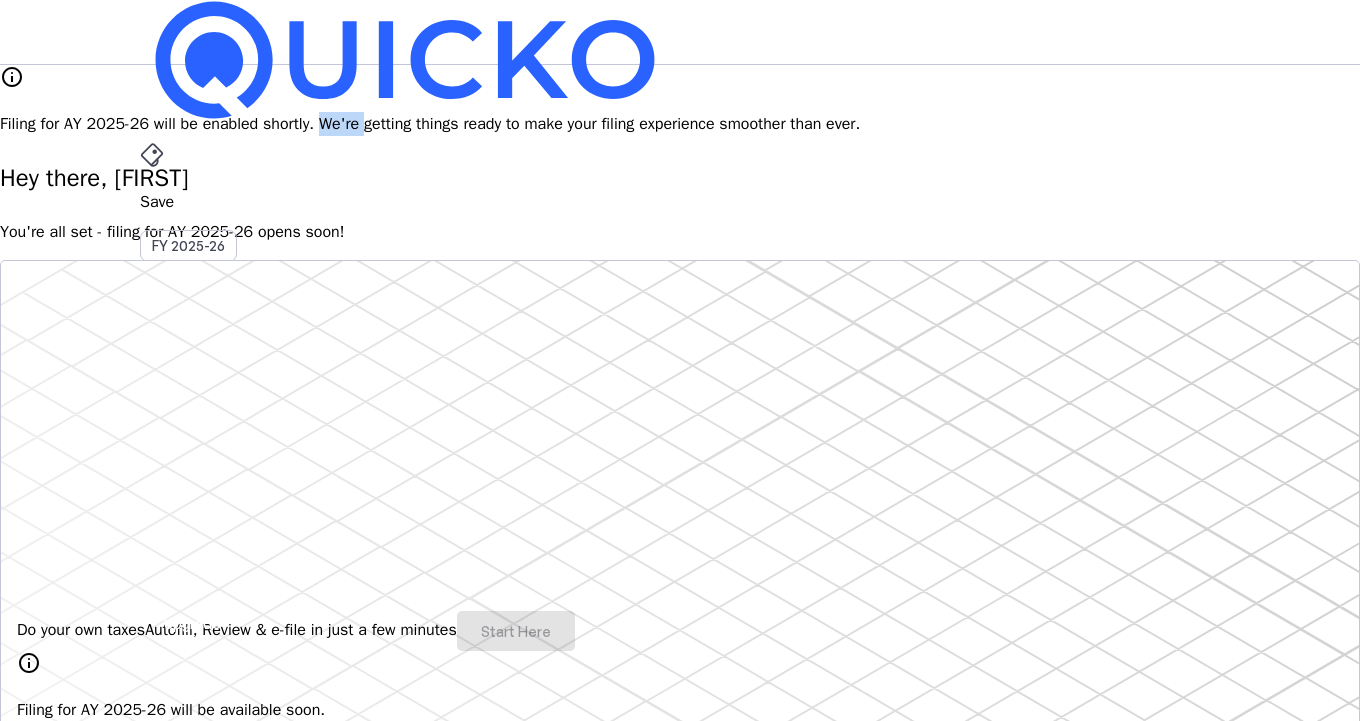 click on "Filing for AY 2025-26 will be enabled shortly. We're getting things ready to make your filing experience smoother than ever." at bounding box center (680, 124) 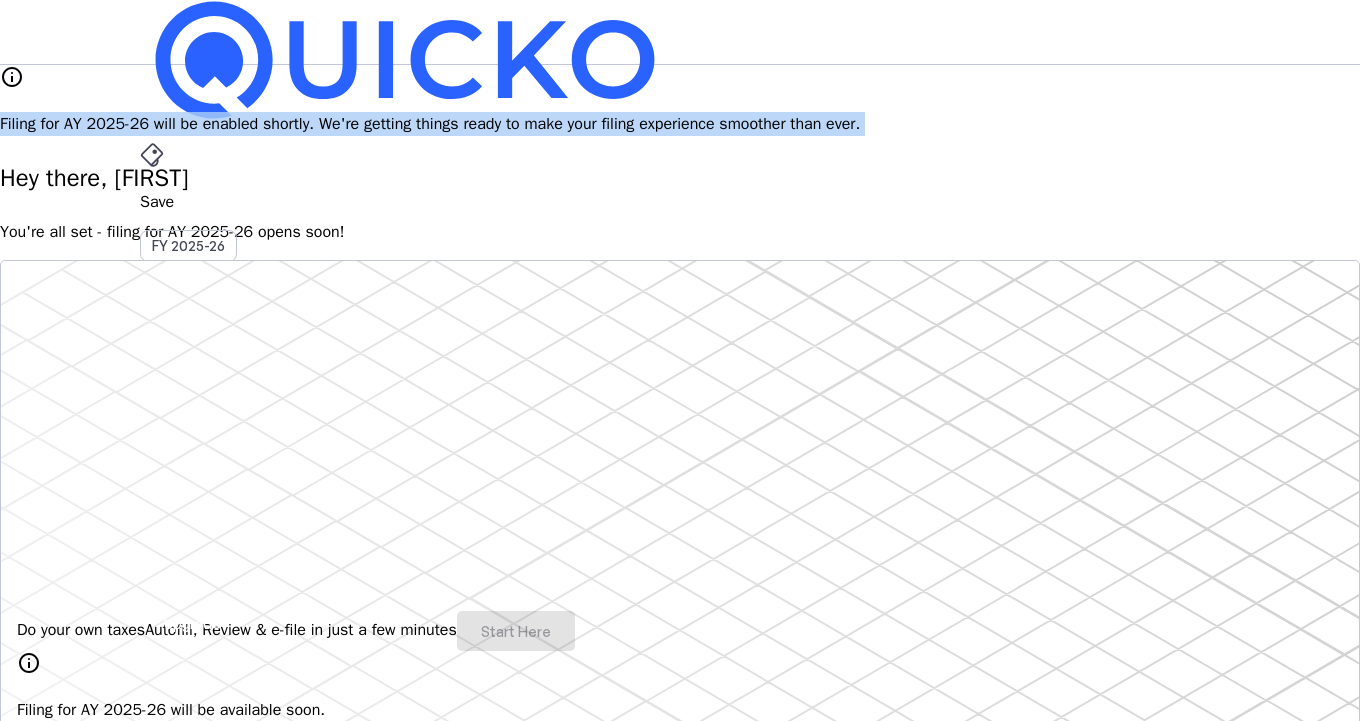 click on "Filing for AY 2025-26 will be enabled shortly. We're getting things ready to make your filing experience smoother than ever." at bounding box center (680, 124) 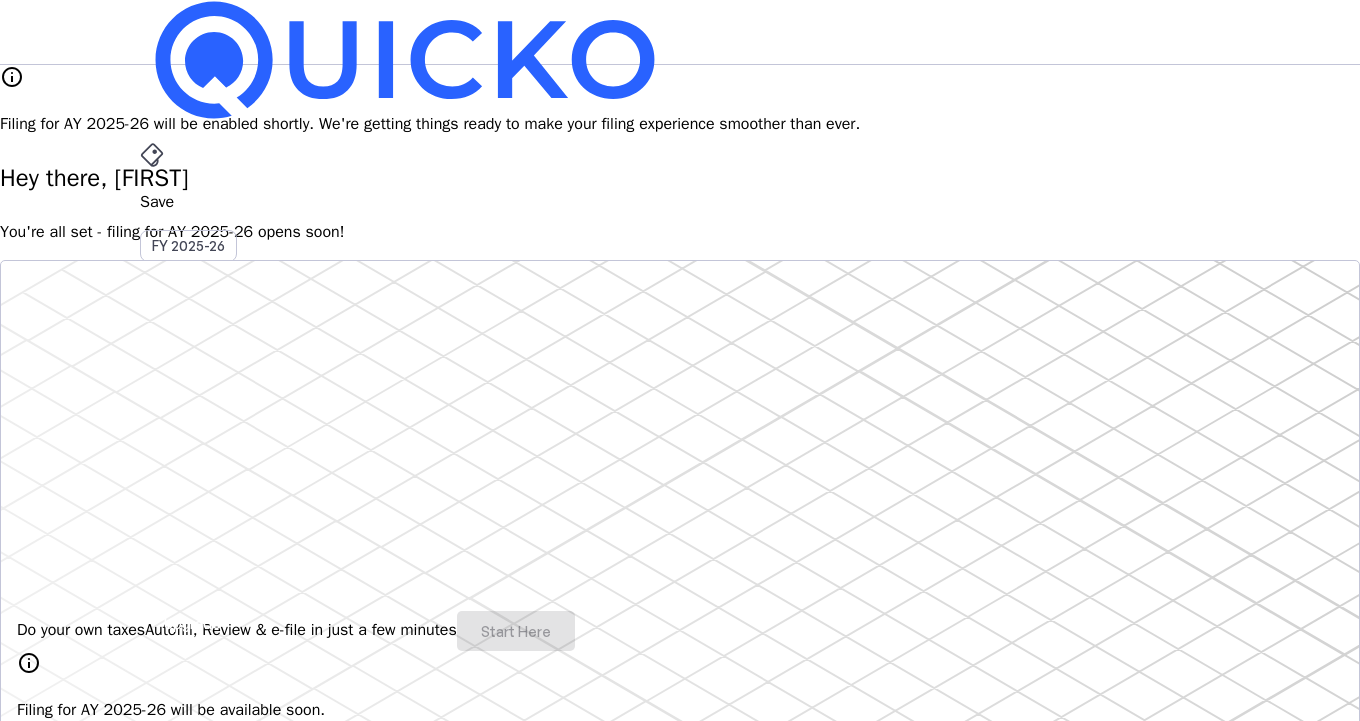 click on "Hey there, [FIRST]" at bounding box center [680, 178] 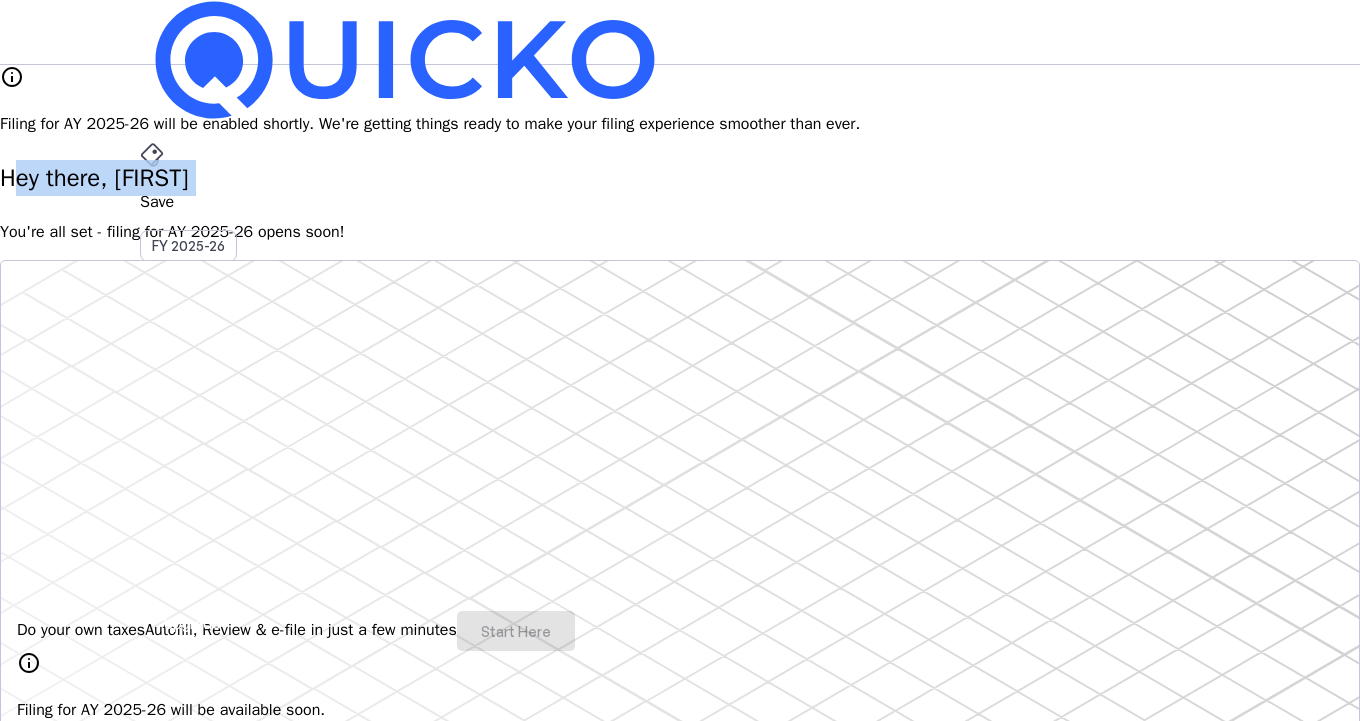 click on "Hey there, [FIRST]" at bounding box center [680, 178] 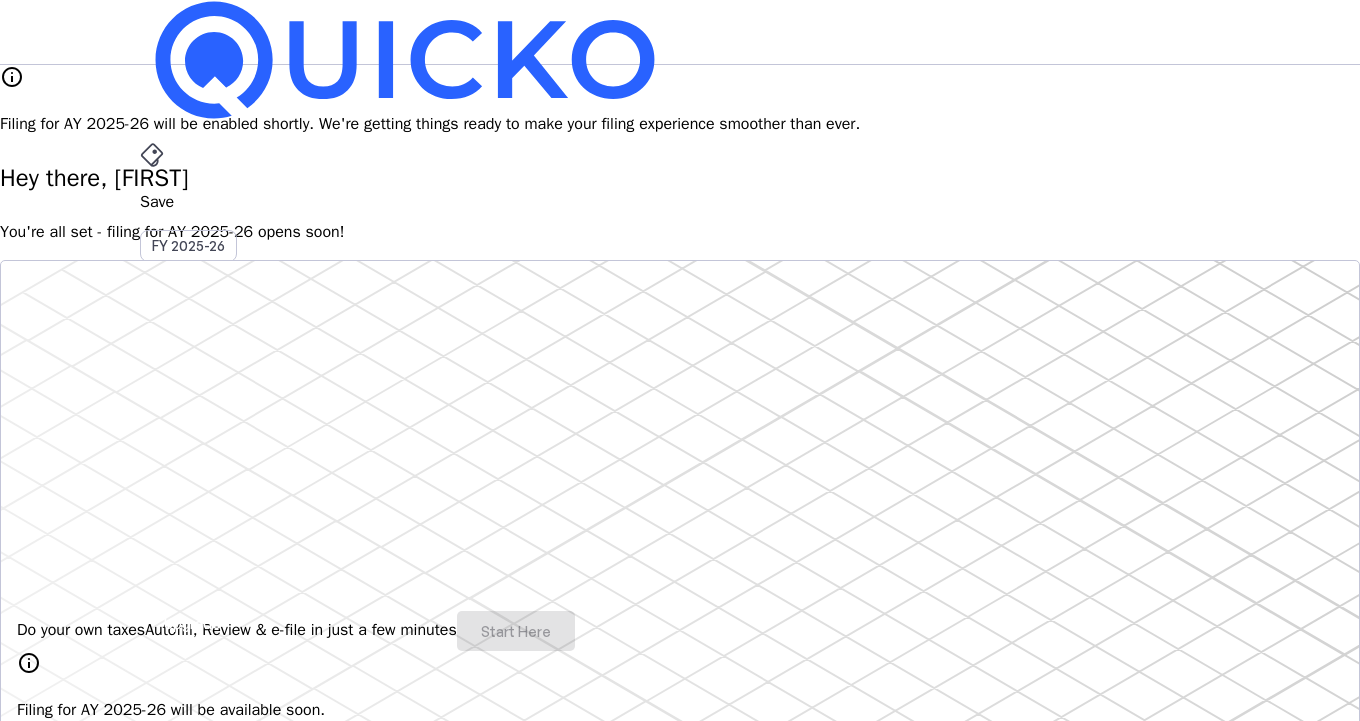 click on "You're all set - filing for AY 2025-26 opens soon!" at bounding box center (680, 232) 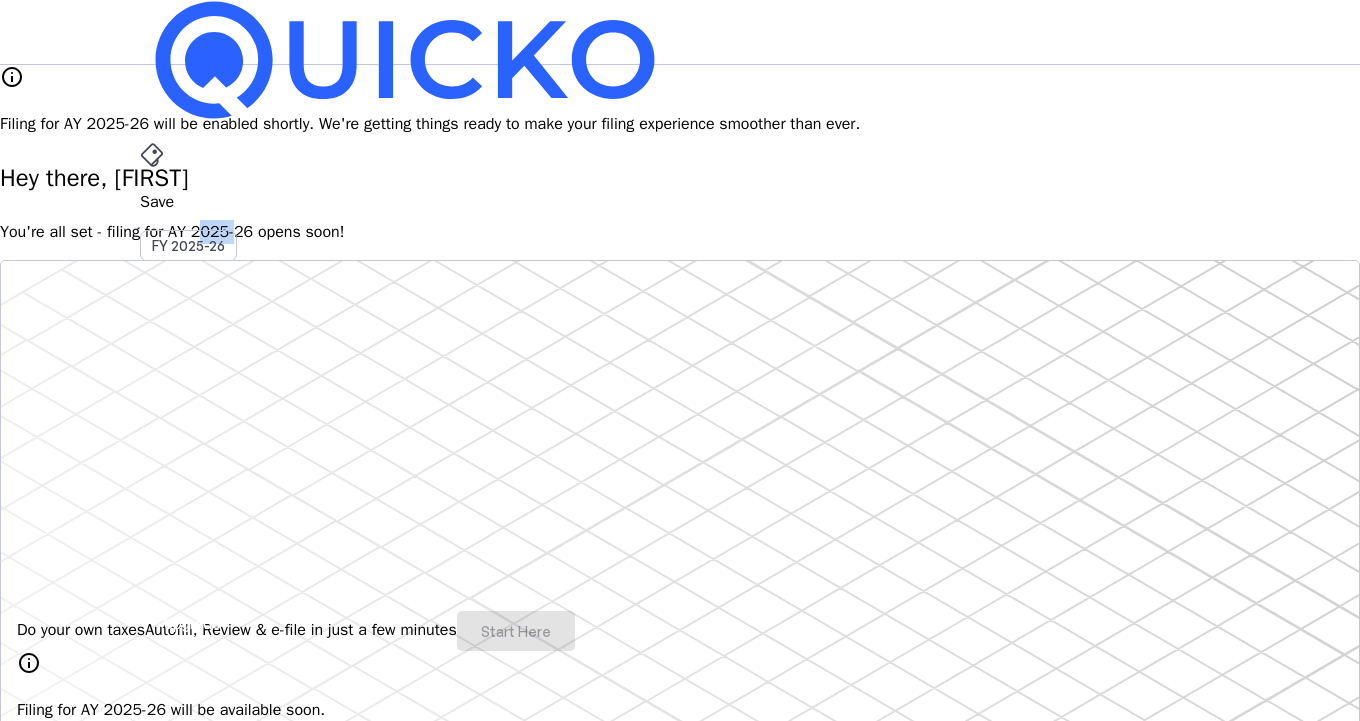 click on "You're all set - filing for AY 2025-26 opens soon!" at bounding box center [680, 232] 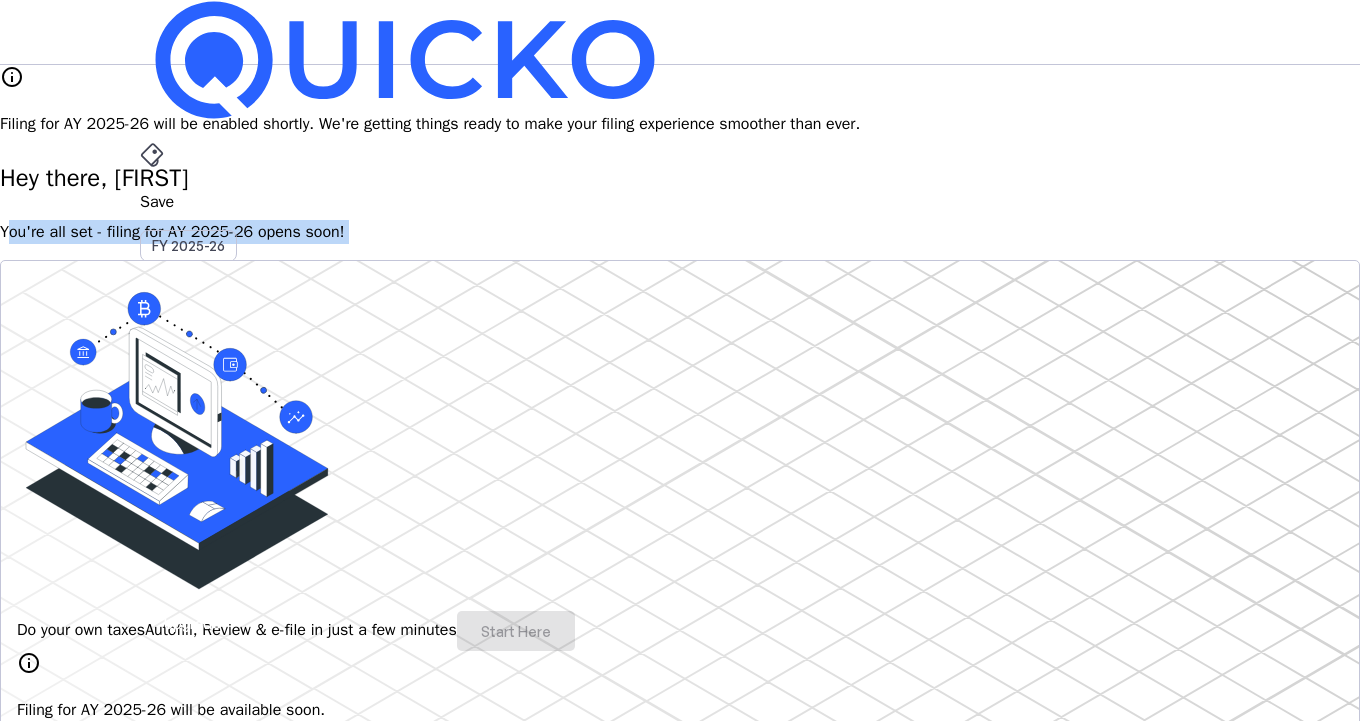 click on "You're all set - filing for AY 2025-26 opens soon!" at bounding box center (680, 232) 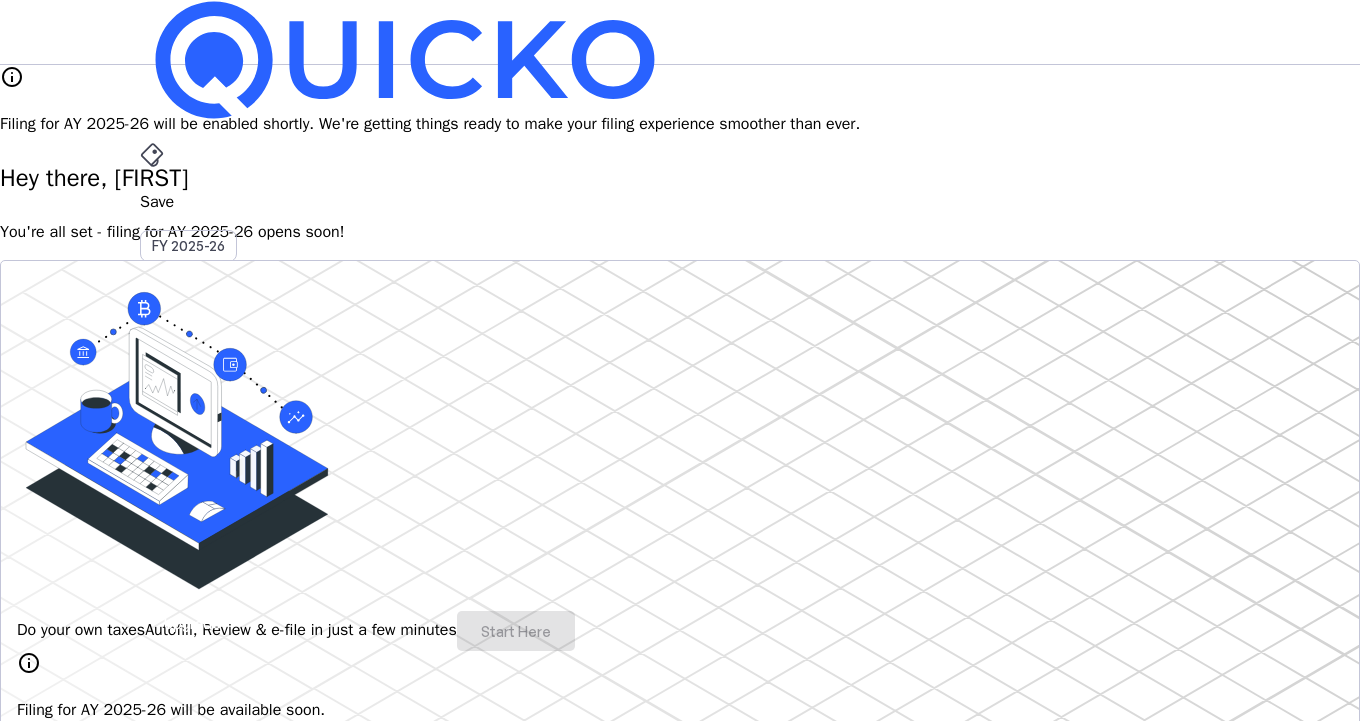 click on "Do your own taxes" at bounding box center [81, 630] 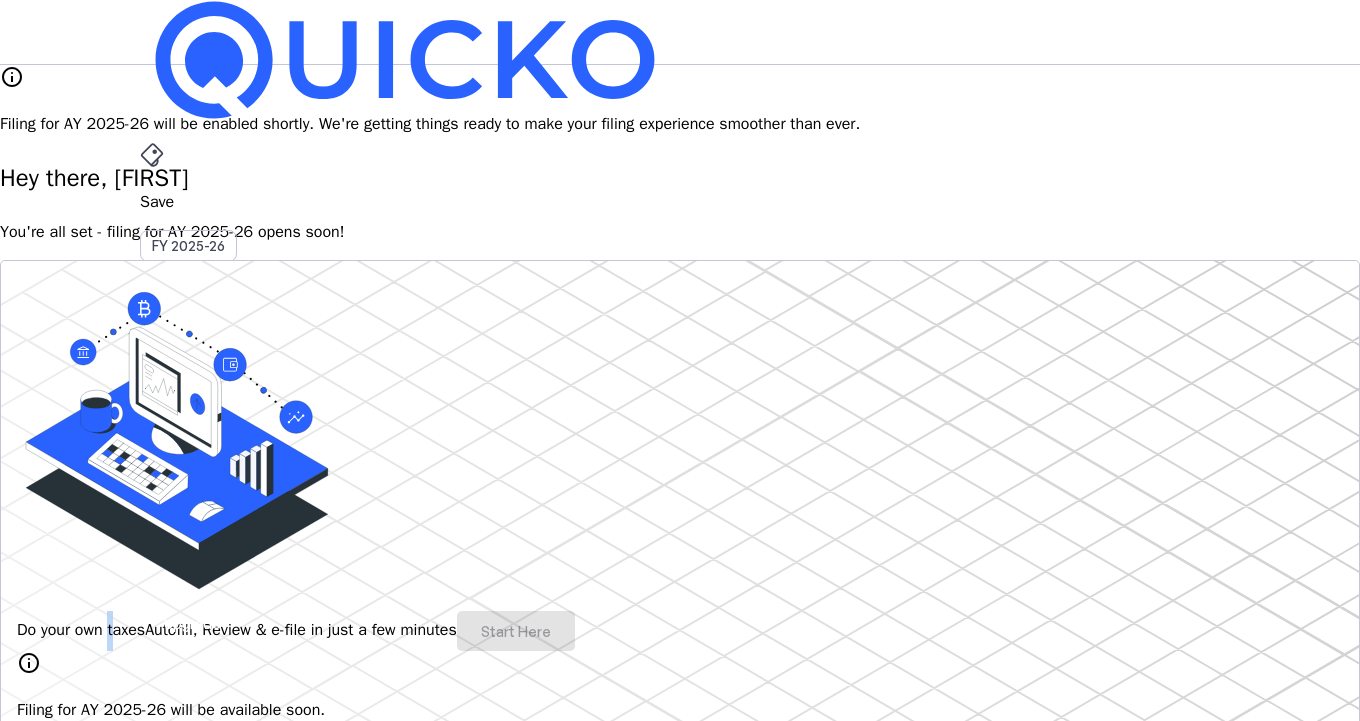 click on "Do your own taxes" at bounding box center [81, 630] 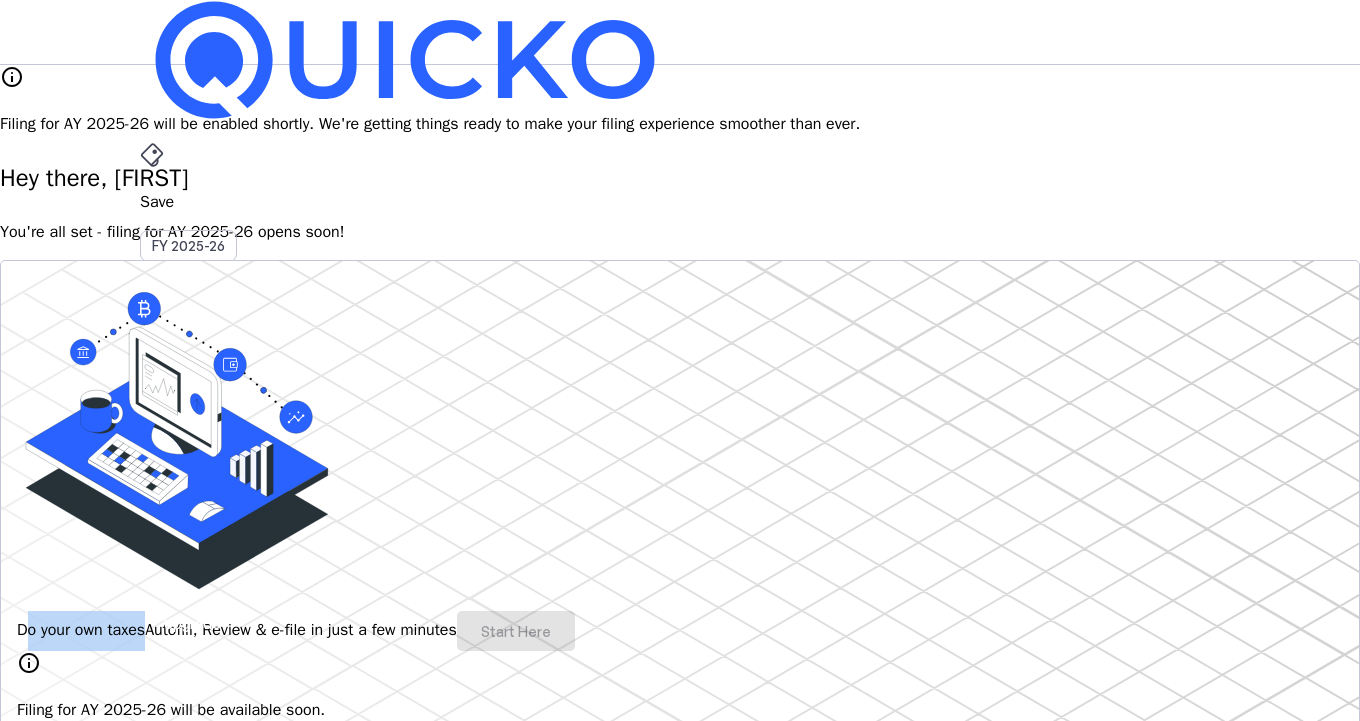 click on "Do your own taxes" at bounding box center [81, 630] 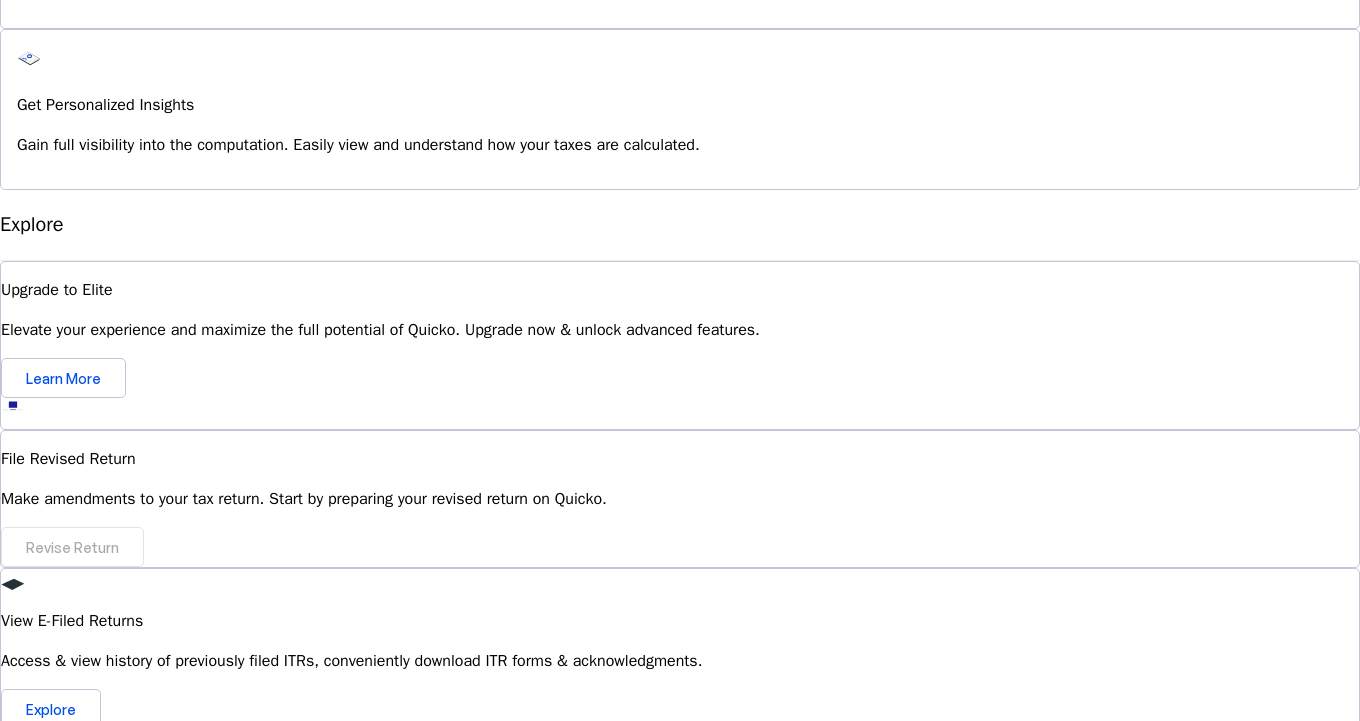 scroll, scrollTop: 0, scrollLeft: 0, axis: both 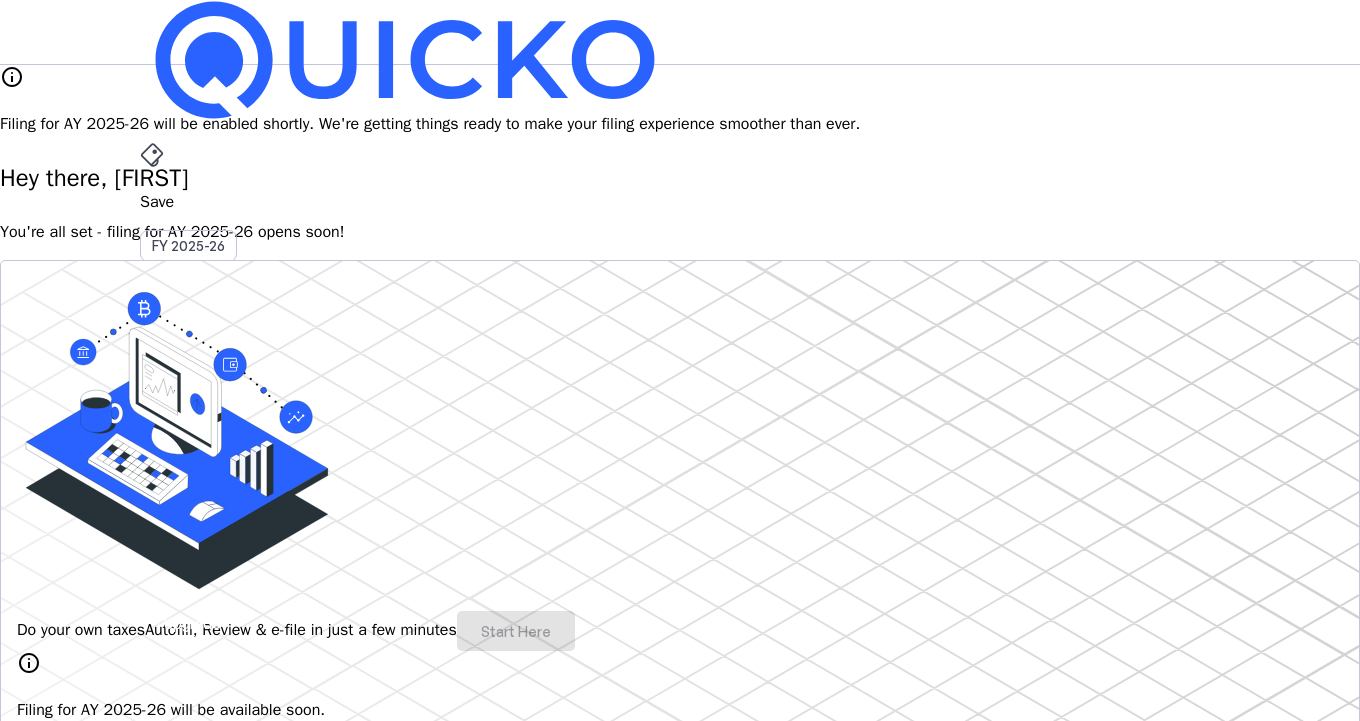 click on "More" at bounding box center [680, 496] 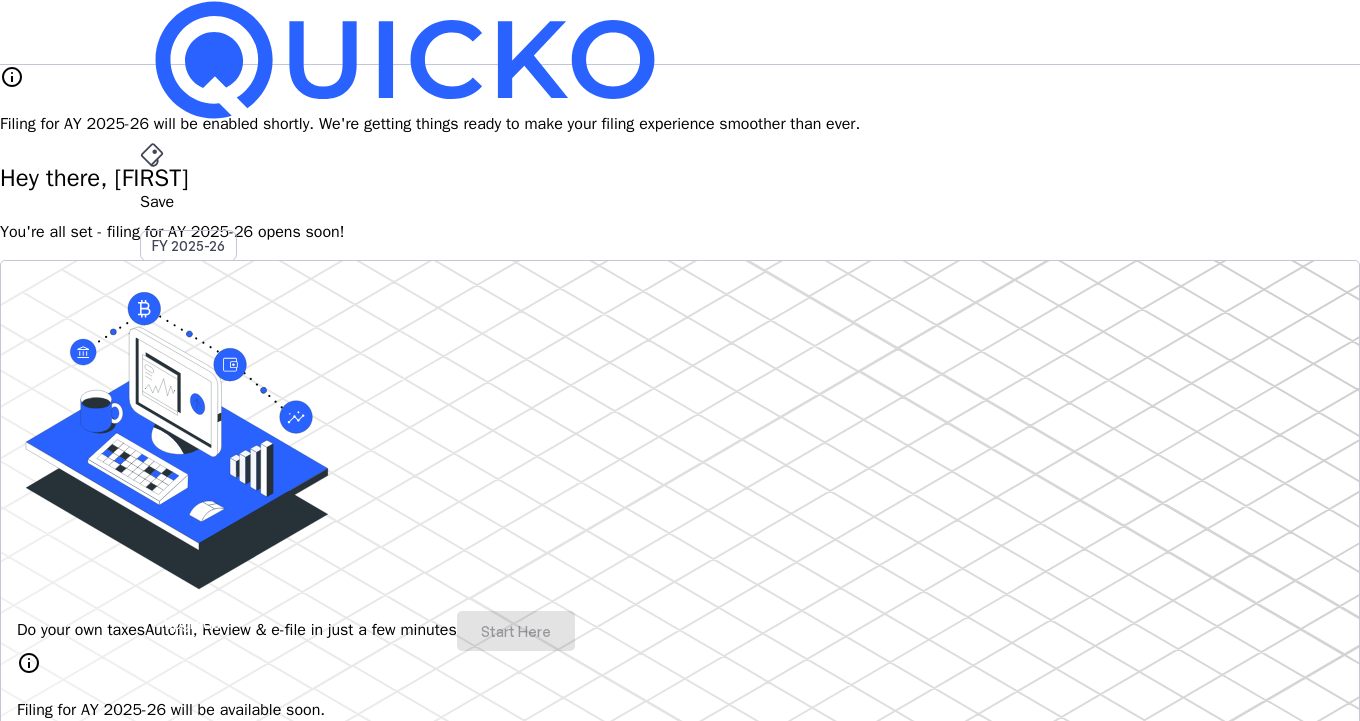 click on "Upgrade" at bounding box center [192, 623] 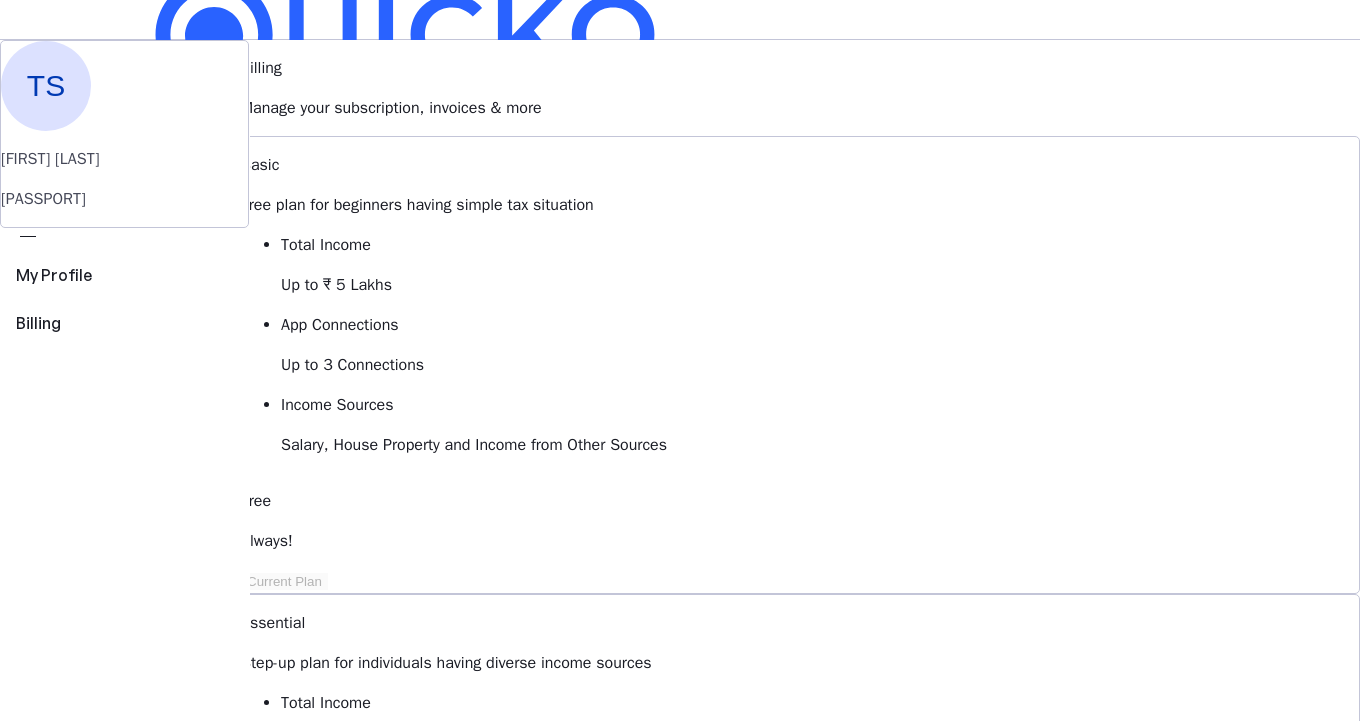 scroll, scrollTop: 0, scrollLeft: 0, axis: both 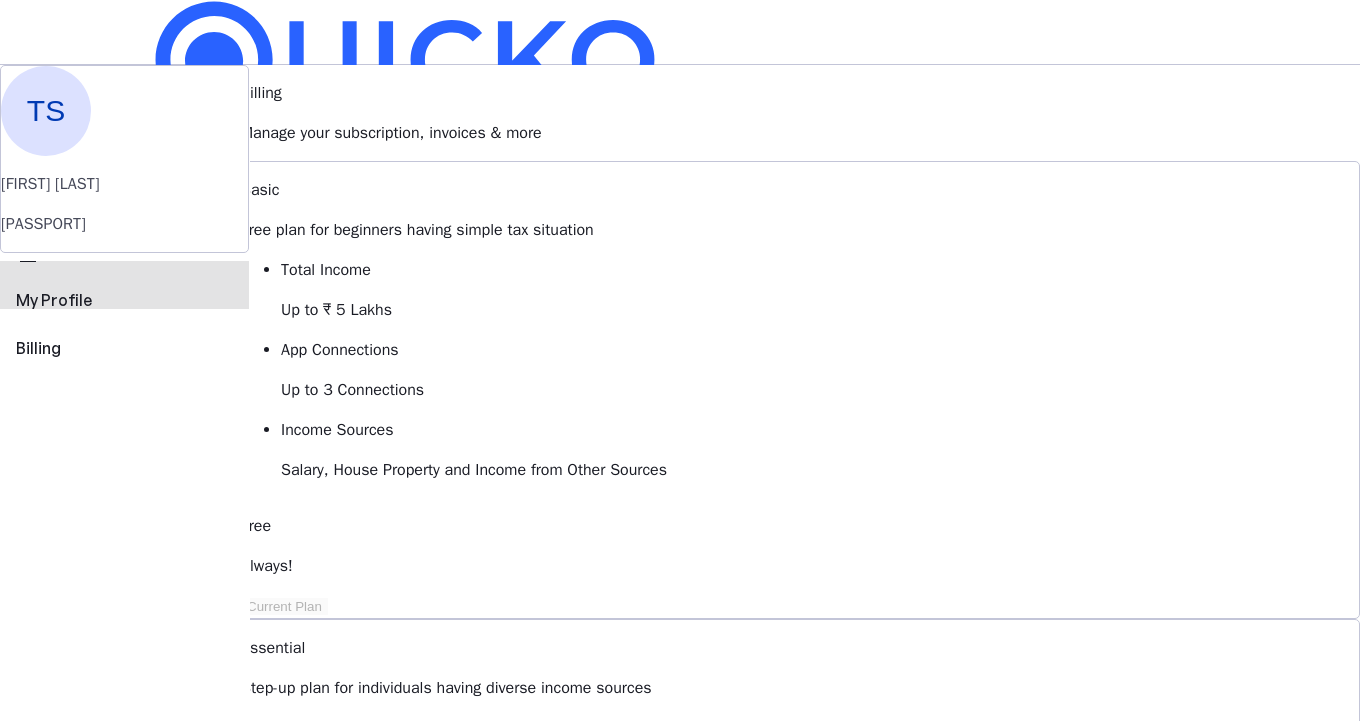 click on "perm_identity My Profile" at bounding box center [124, 285] 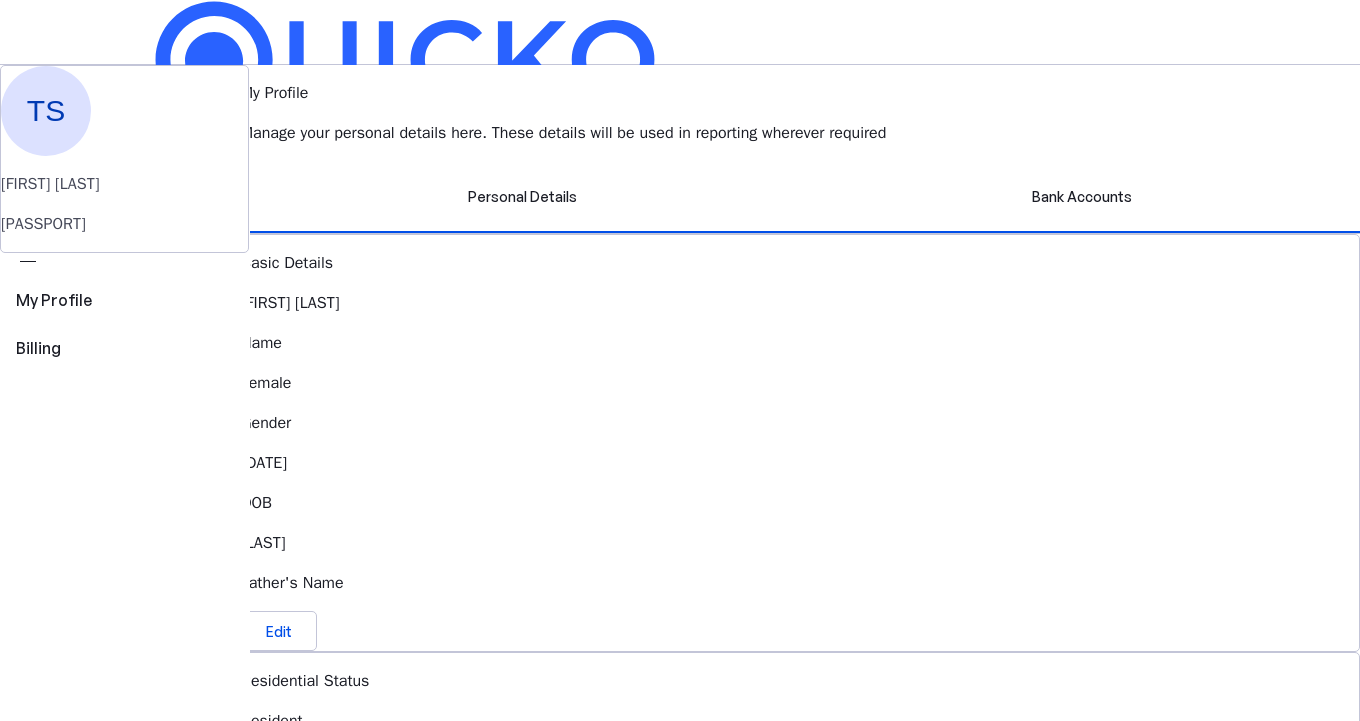 drag, startPoint x: 462, startPoint y: 55, endPoint x: 519, endPoint y: 56, distance: 57.00877 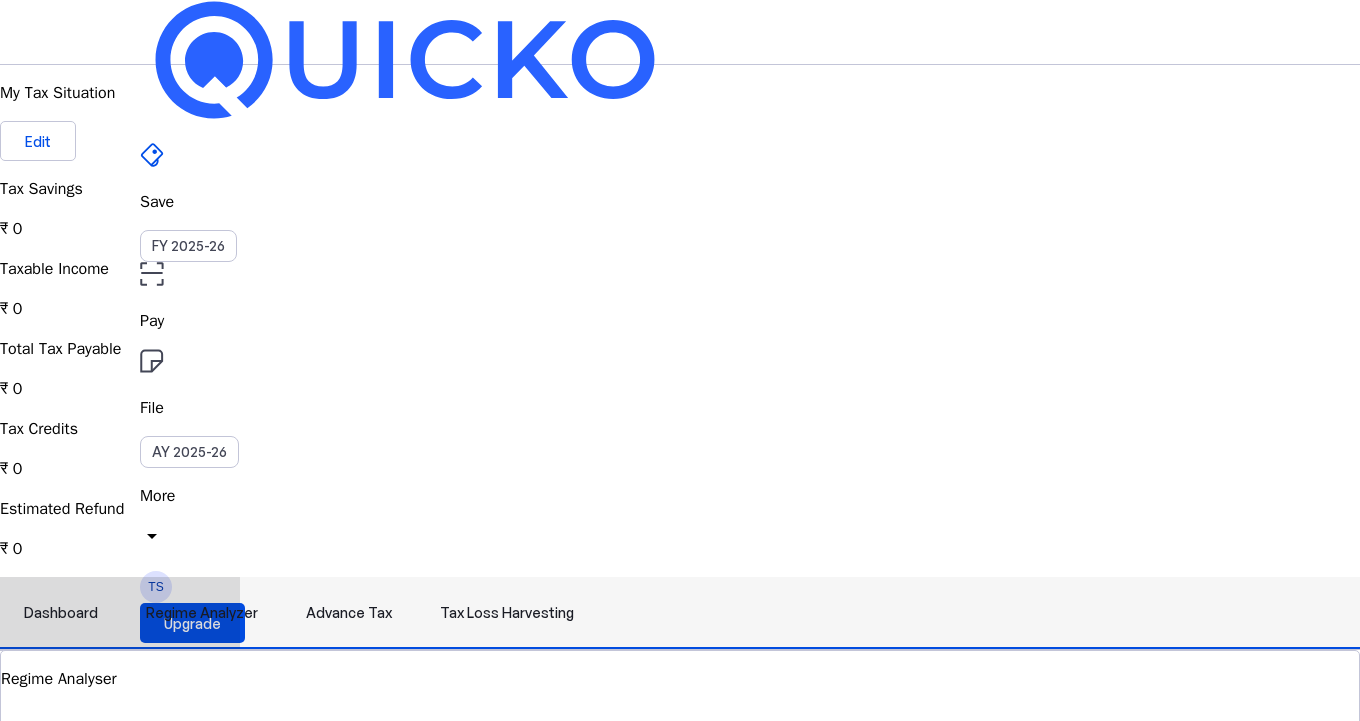 click on "Regime Analyzer" at bounding box center [202, 613] 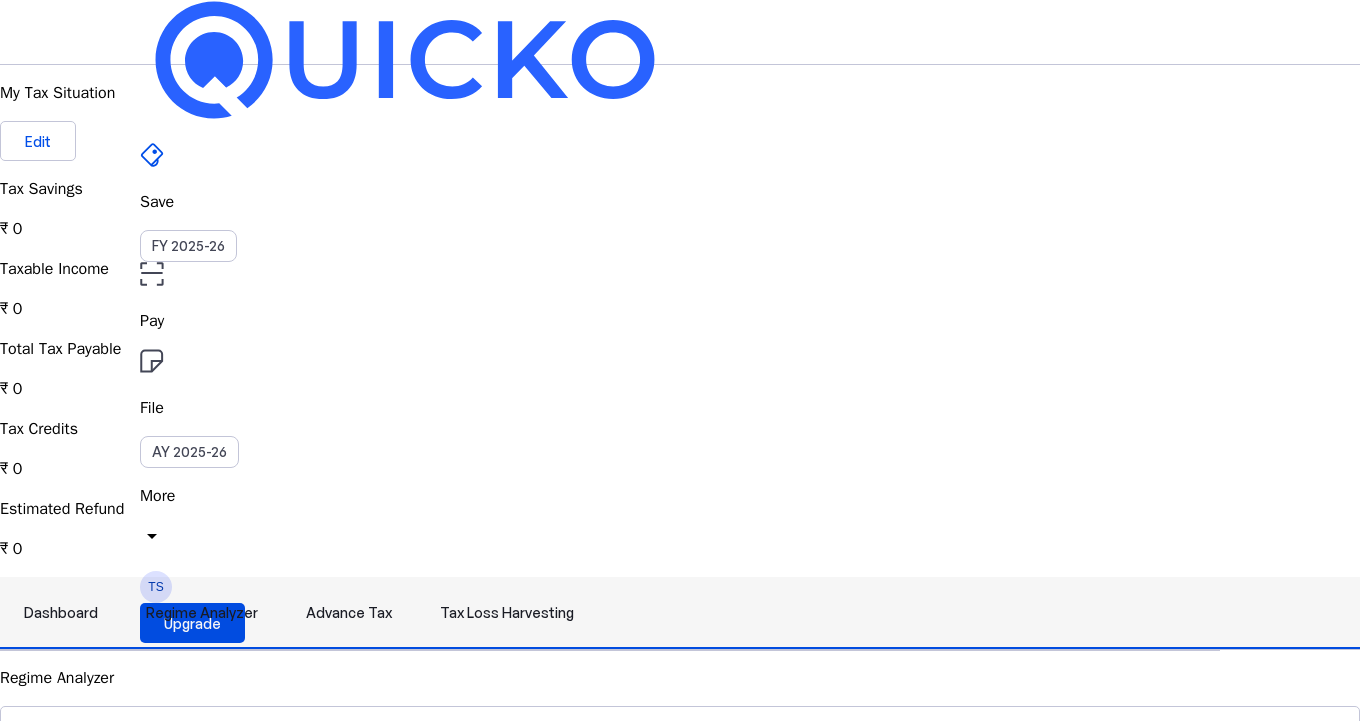 click on "Advance Tax" at bounding box center (349, 613) 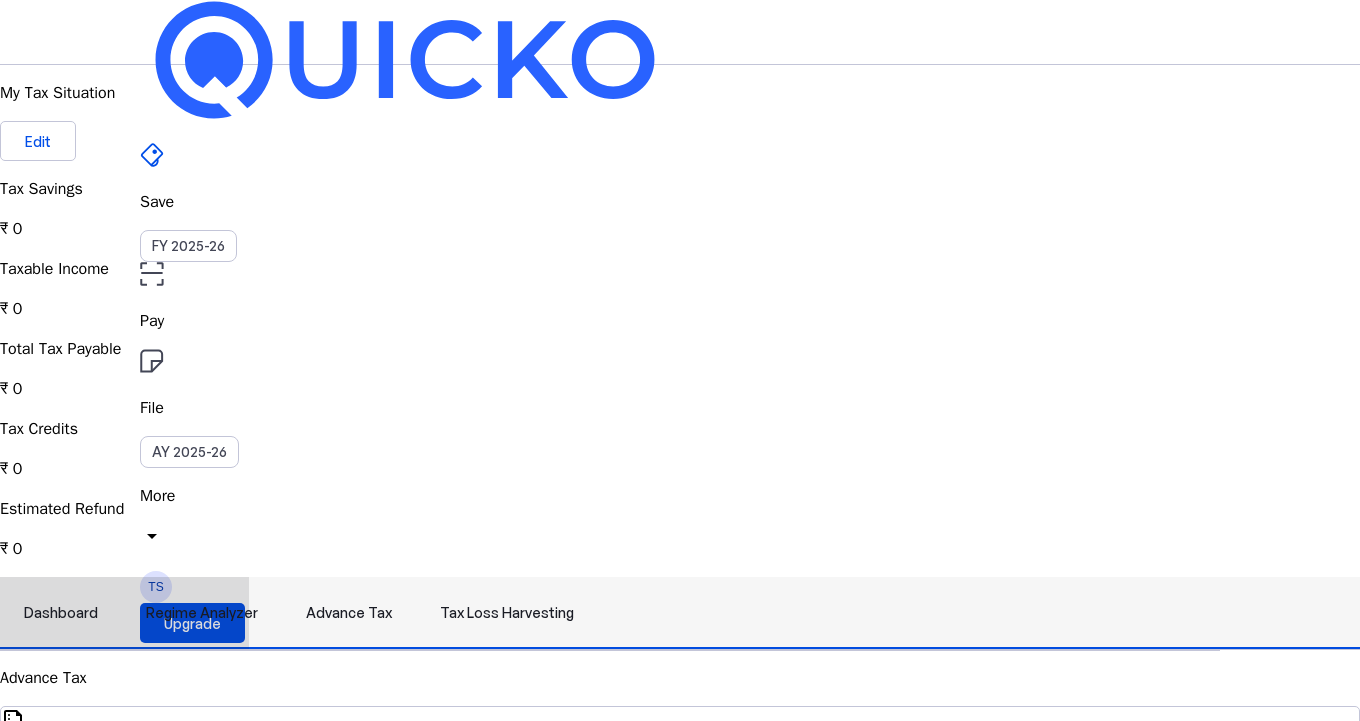 click on "Tax Loss Harvesting" at bounding box center [507, 613] 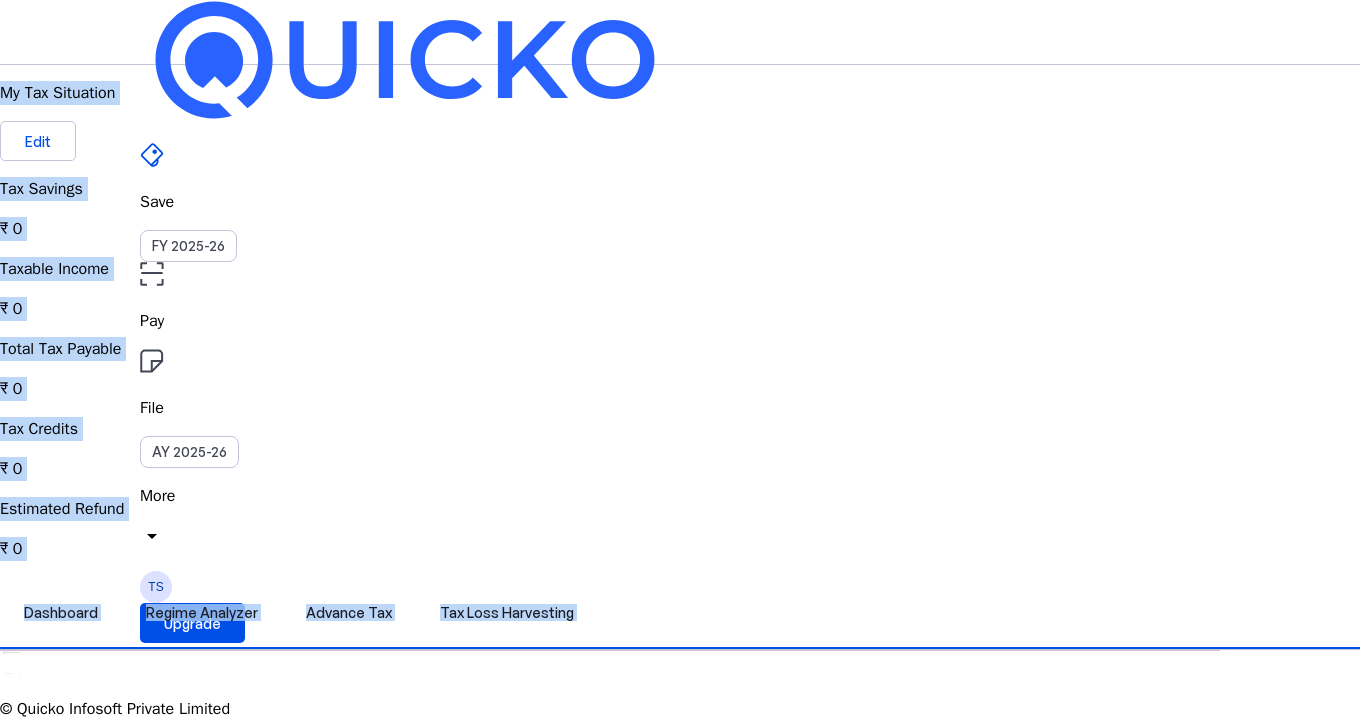 drag, startPoint x: 1358, startPoint y: 121, endPoint x: 1358, endPoint y: 445, distance: 324 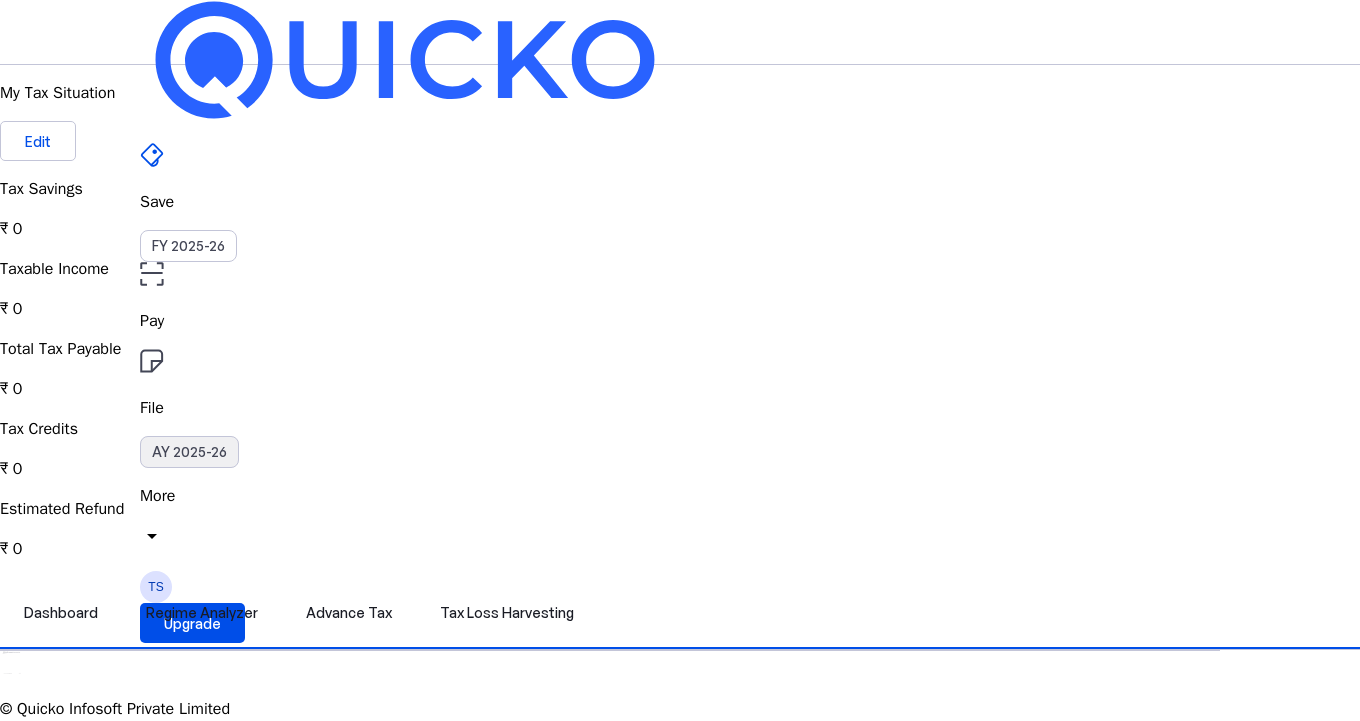 click on "AY 2025-26" at bounding box center [189, 452] 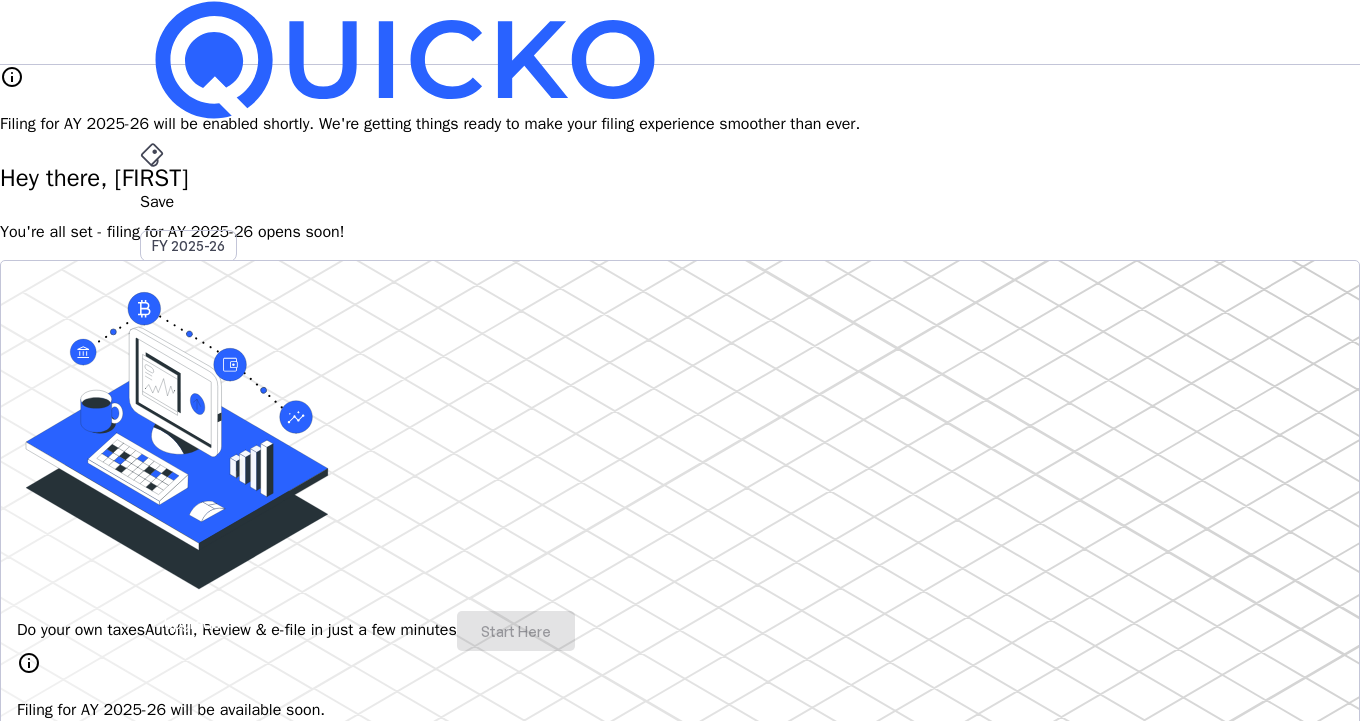 click on "arrow_drop_down" at bounding box center (152, 536) 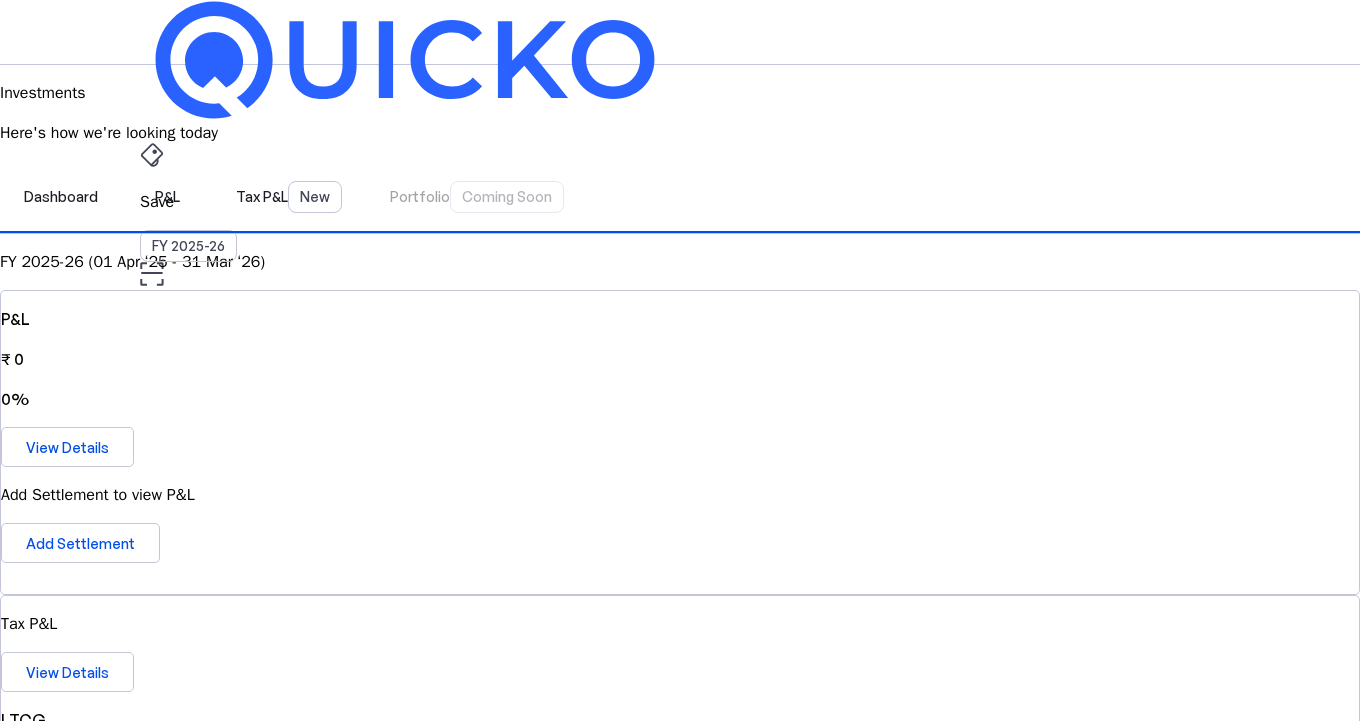 click on "Zerodha [DRIVER_LICENSE]" at bounding box center [680, 1483] 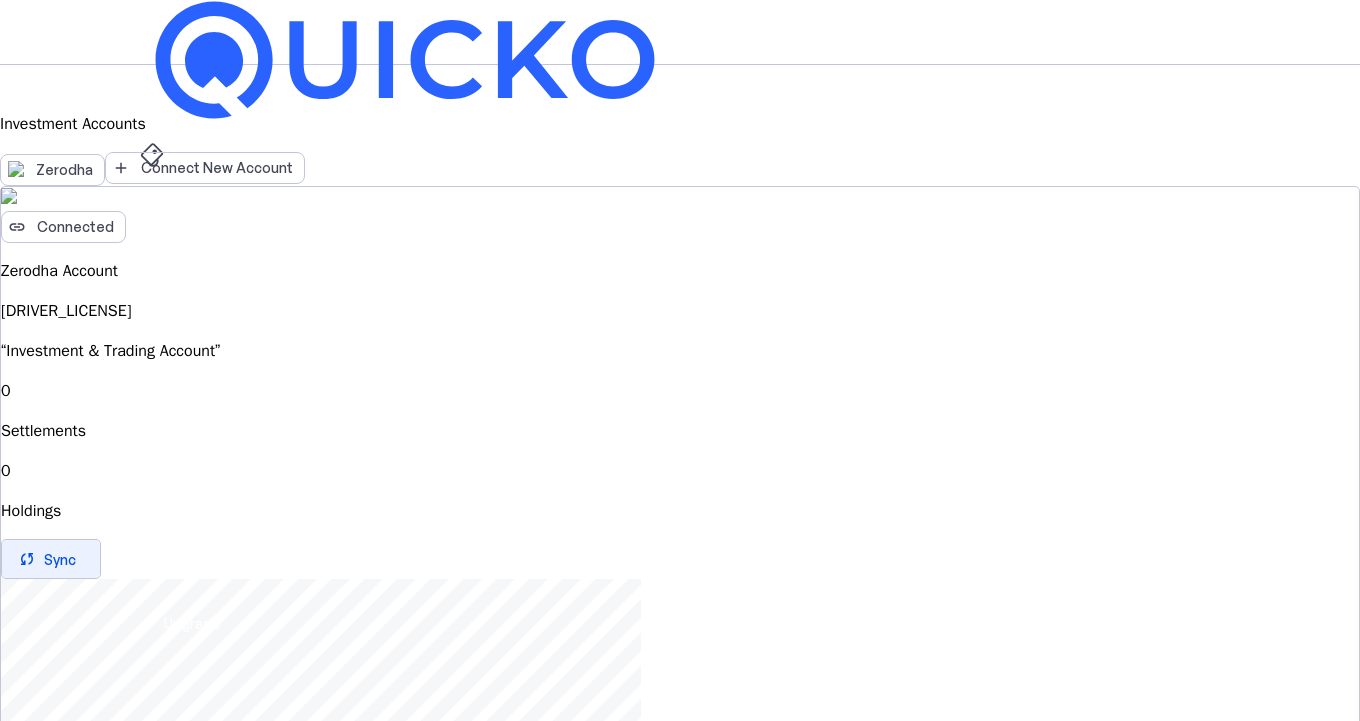 click at bounding box center [51, 559] 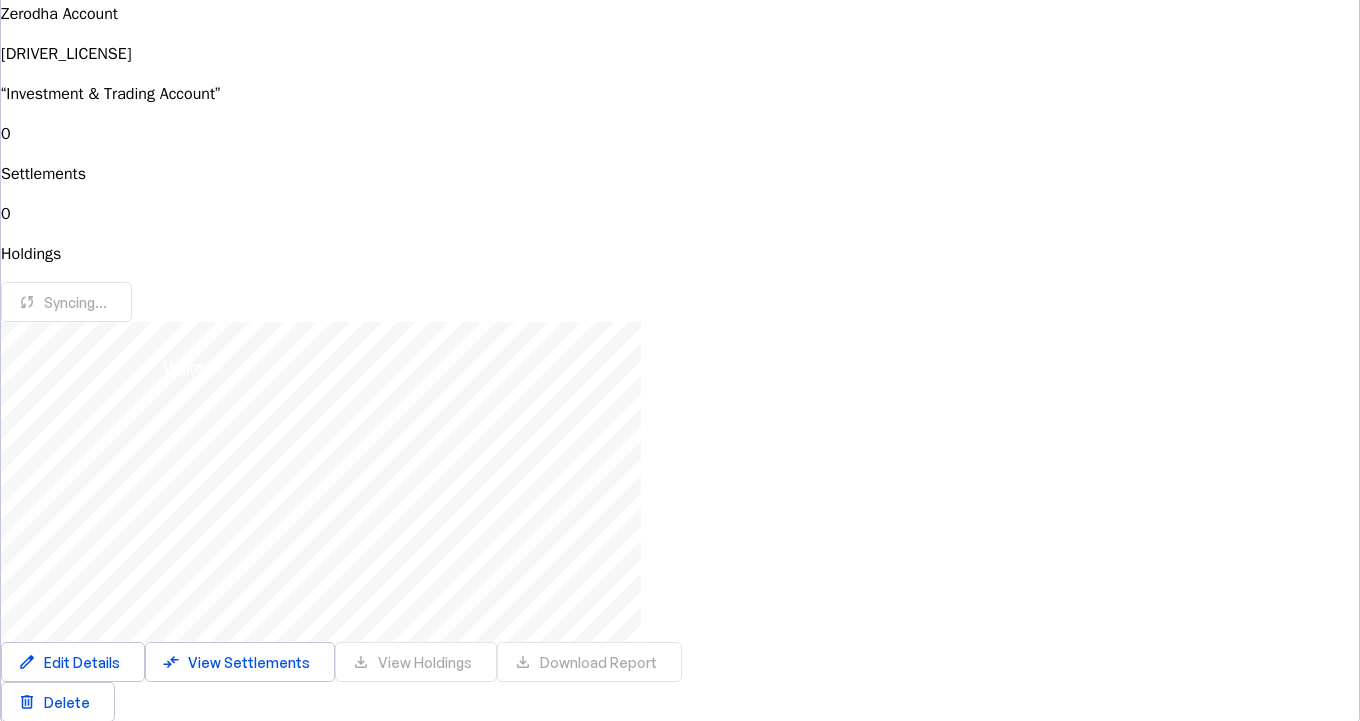 scroll, scrollTop: 0, scrollLeft: 0, axis: both 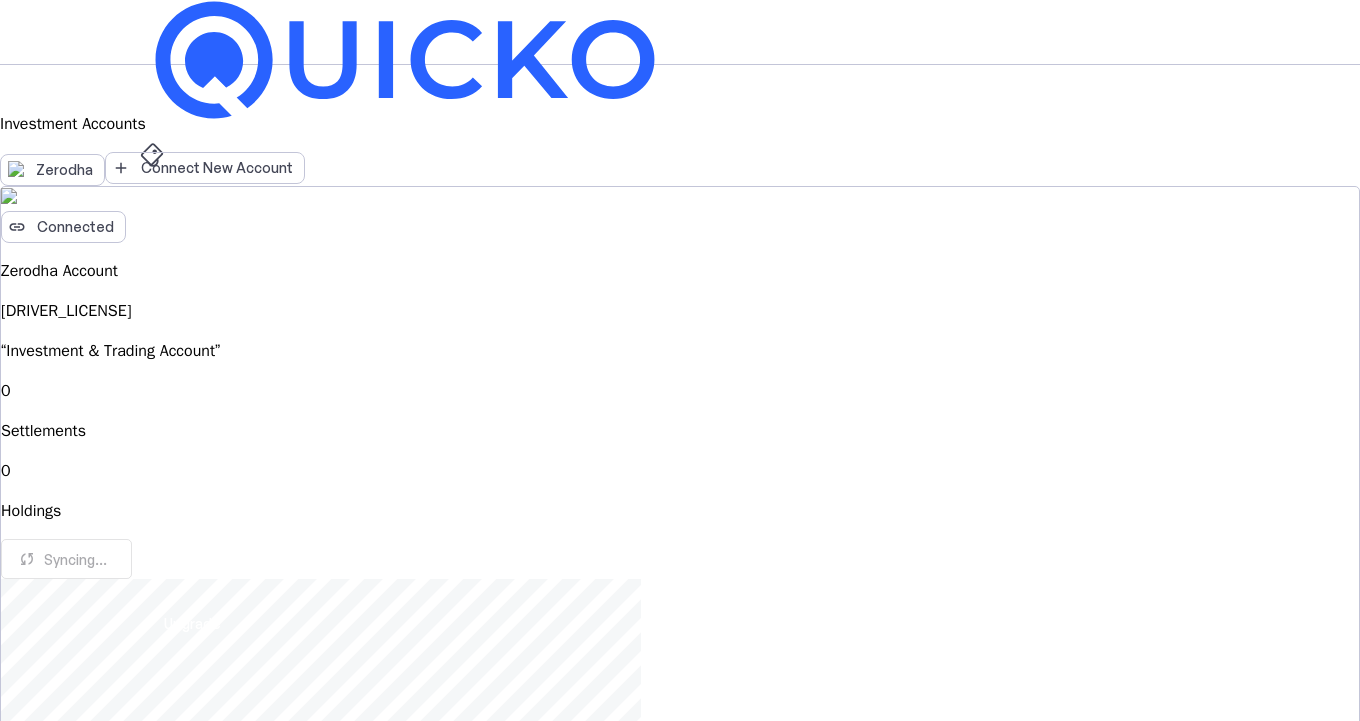 click on "FY 2025-26" at bounding box center [188, 246] 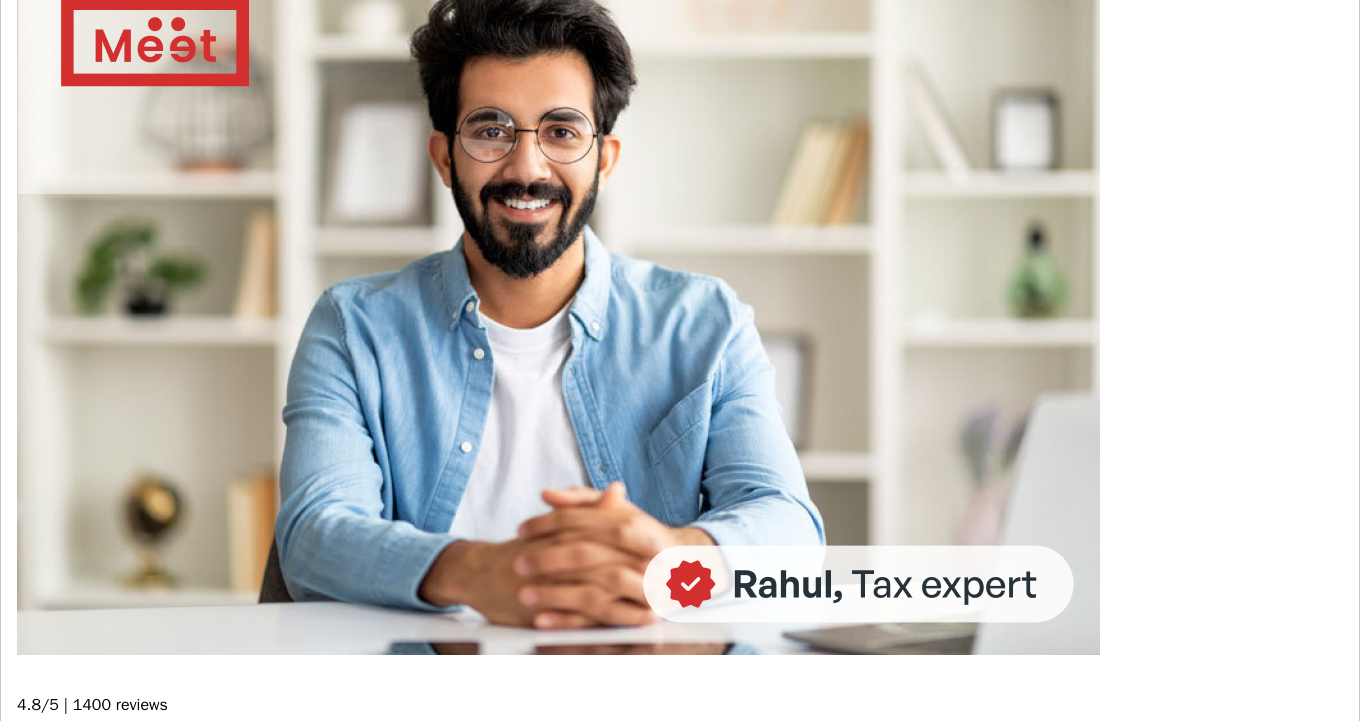 scroll, scrollTop: 0, scrollLeft: 0, axis: both 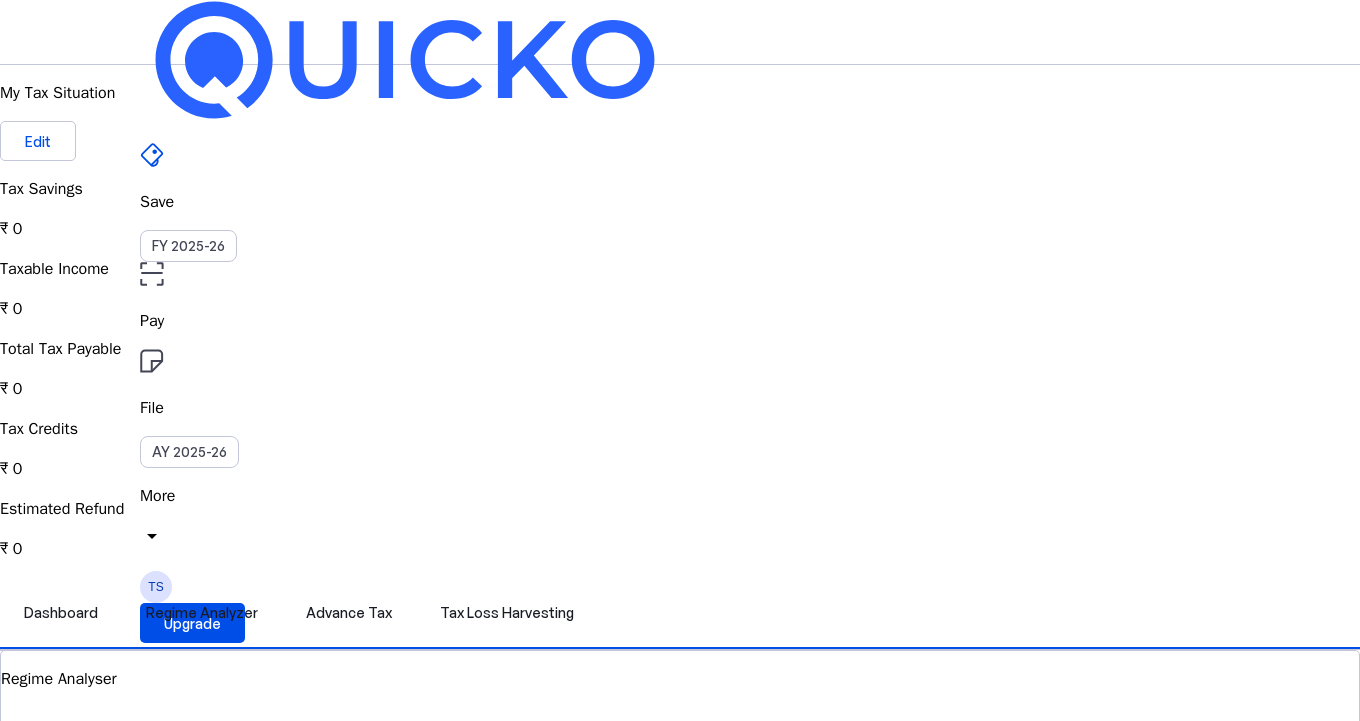 click on "arrow_drop_down" at bounding box center (152, 536) 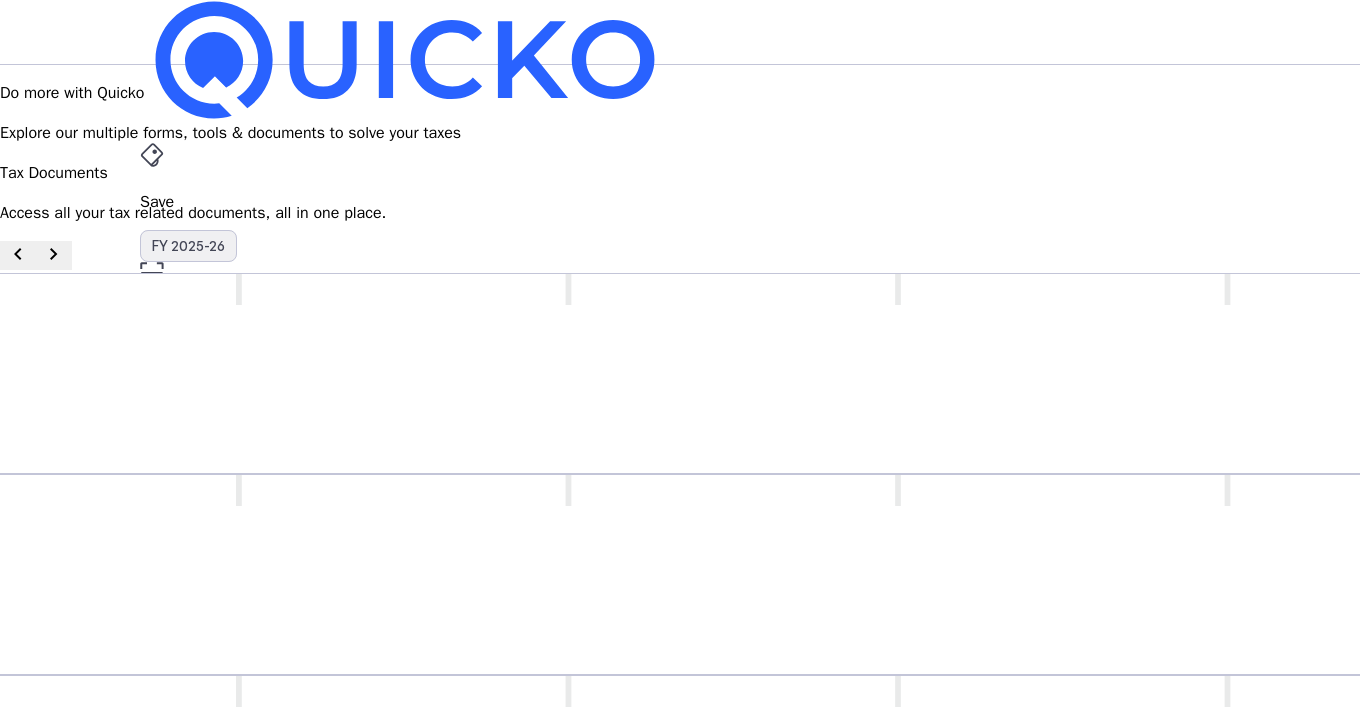 click on "FY 2025-26" at bounding box center [188, 246] 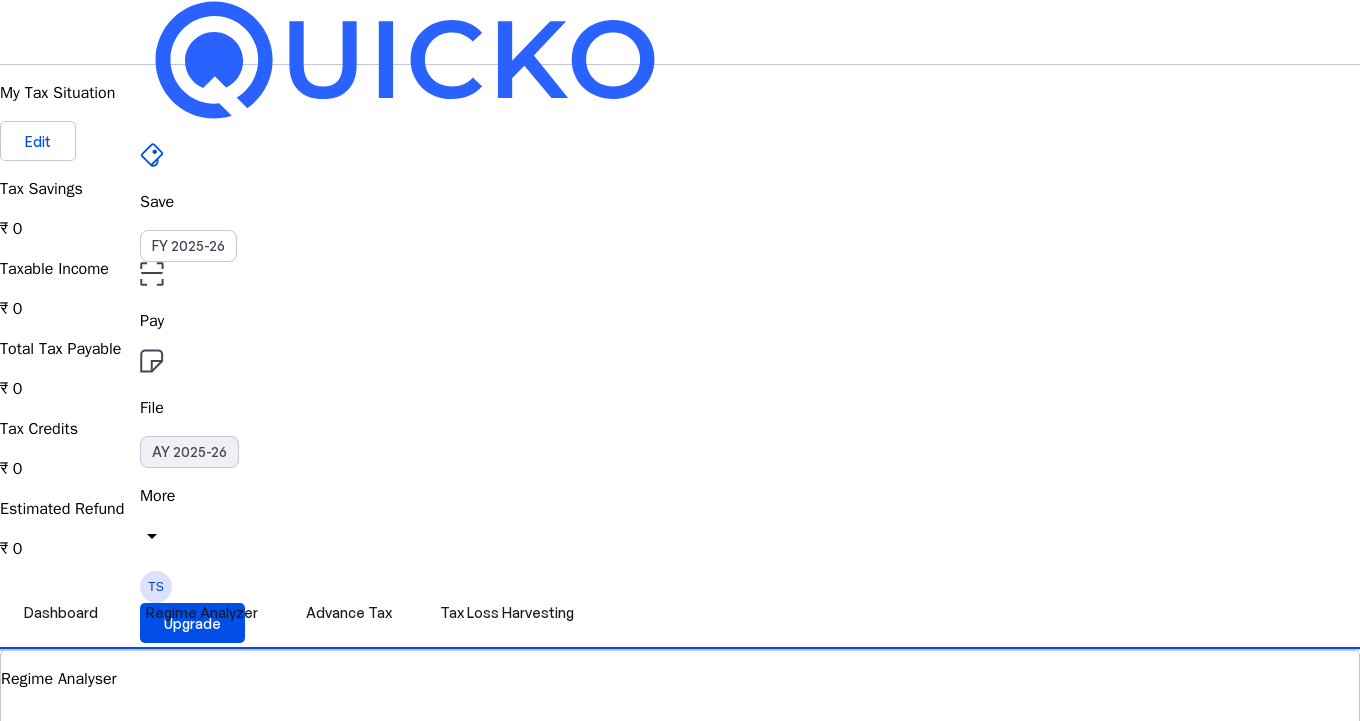 click on "AY 2025-26" at bounding box center [189, 452] 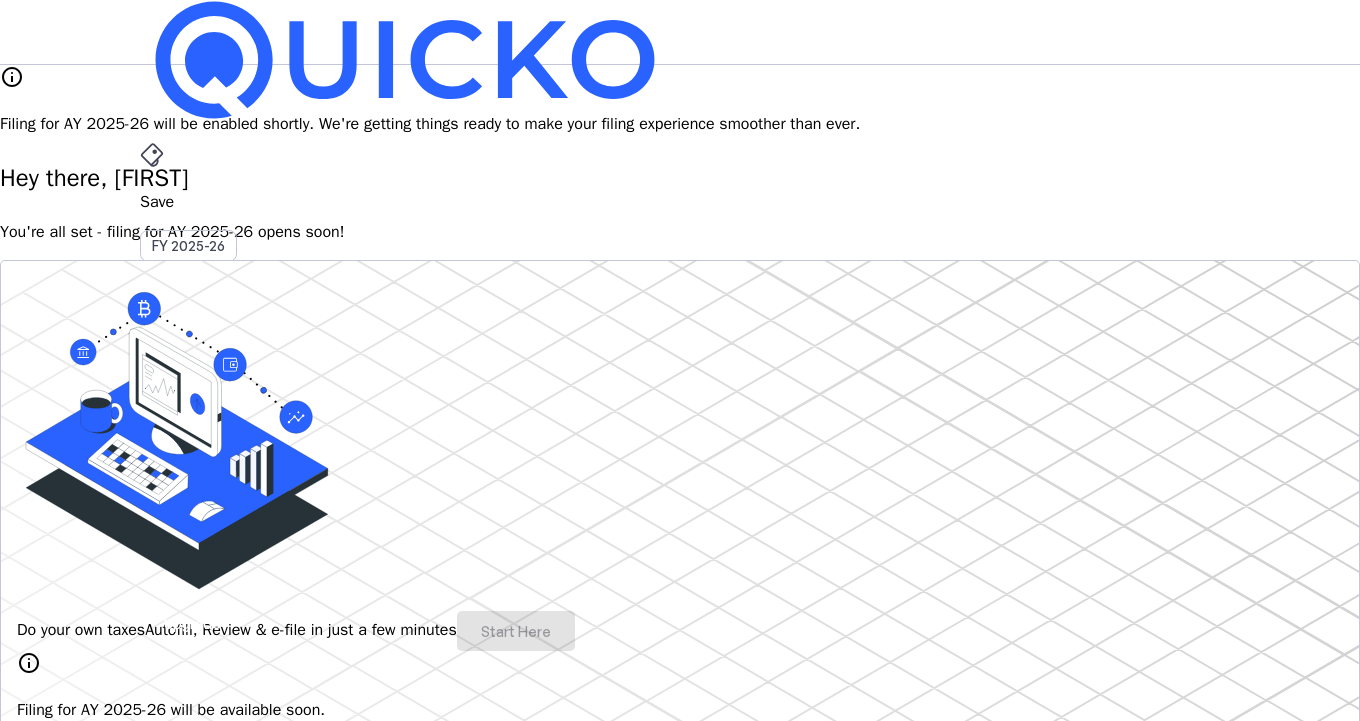 click on "arrow_drop_down" at bounding box center (152, 536) 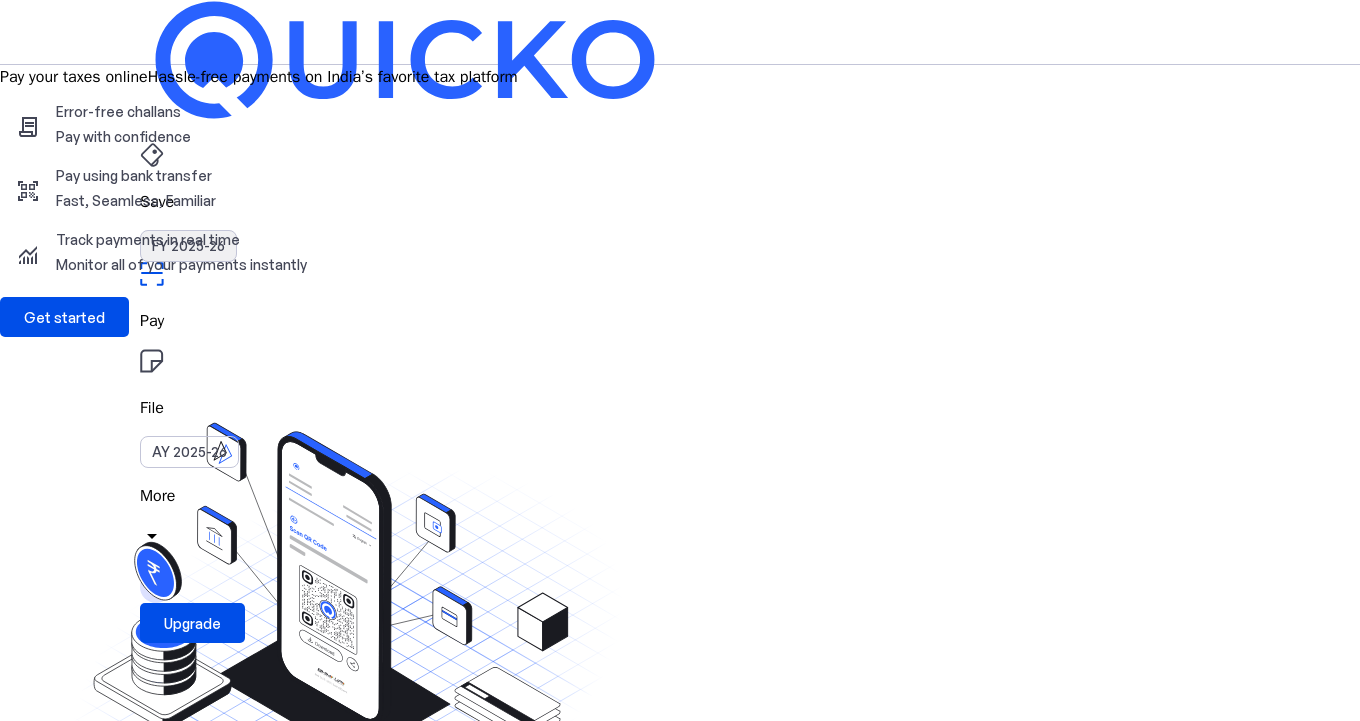 click on "FY 2025-26" at bounding box center [188, 246] 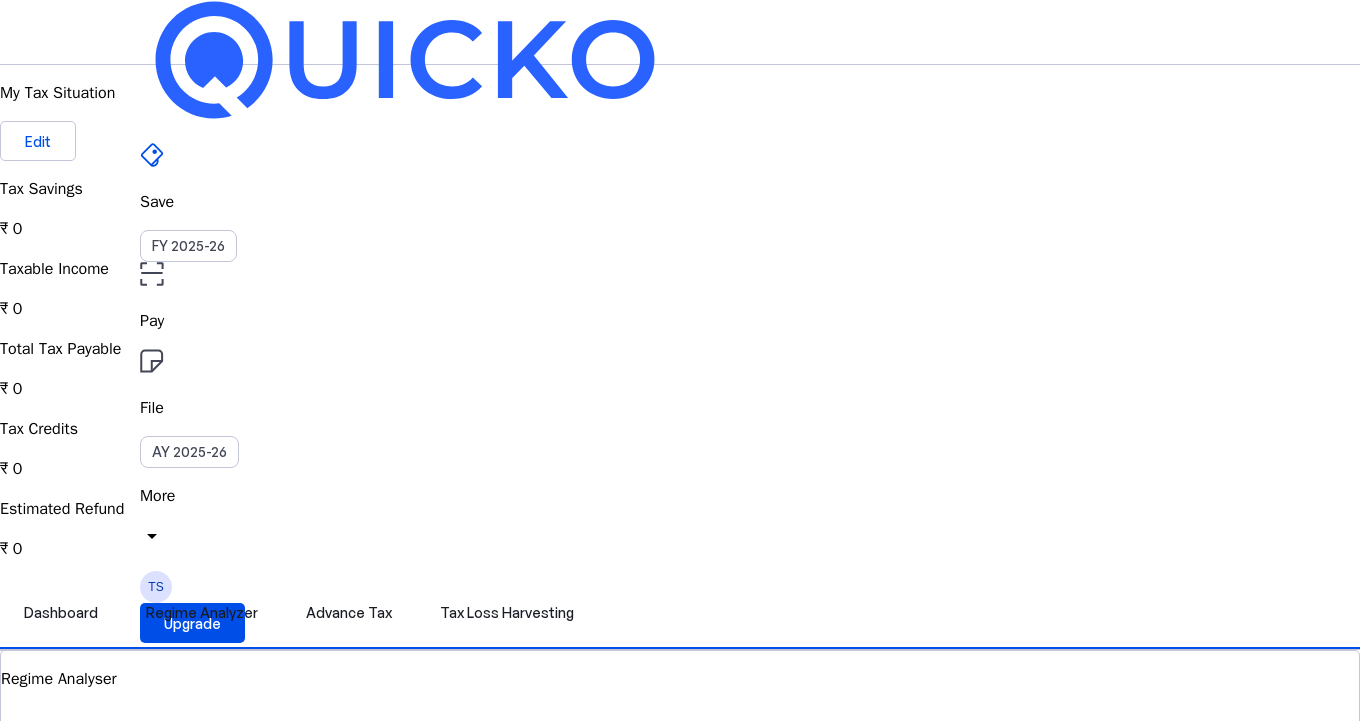 click at bounding box center (154, 151) 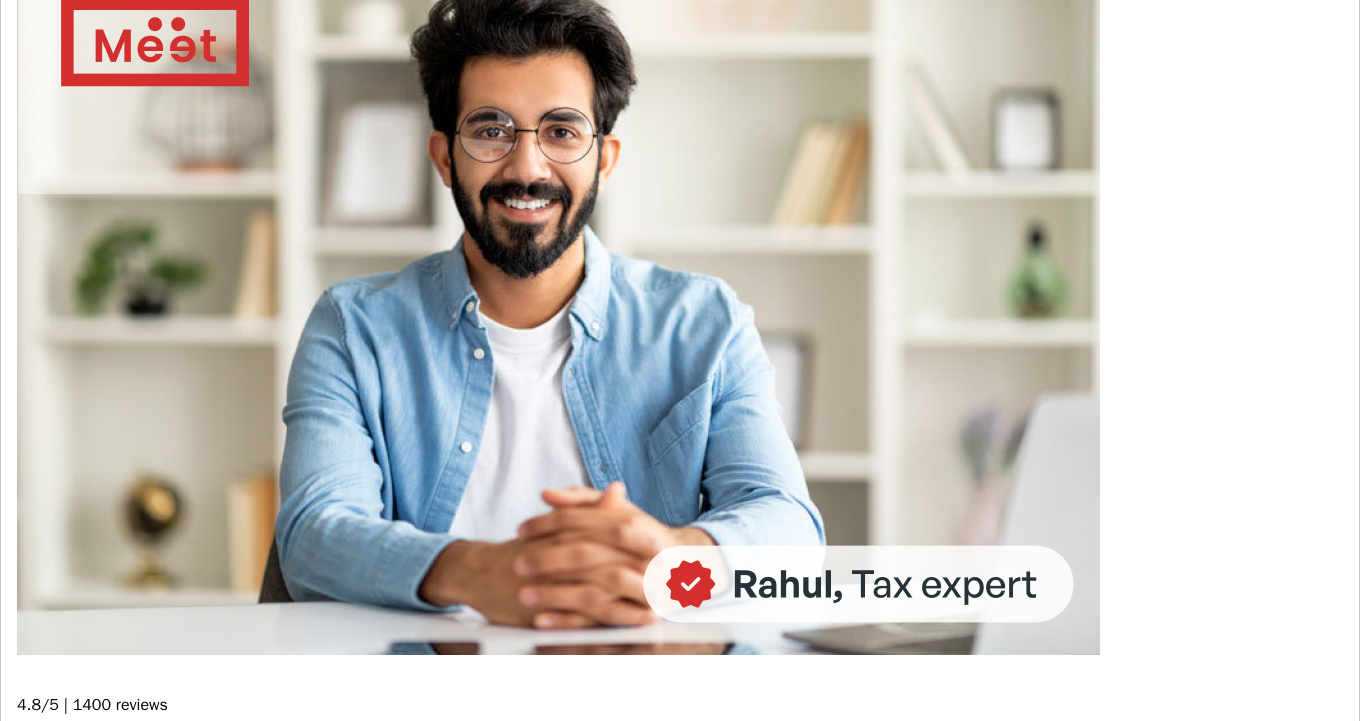 scroll, scrollTop: 0, scrollLeft: 0, axis: both 